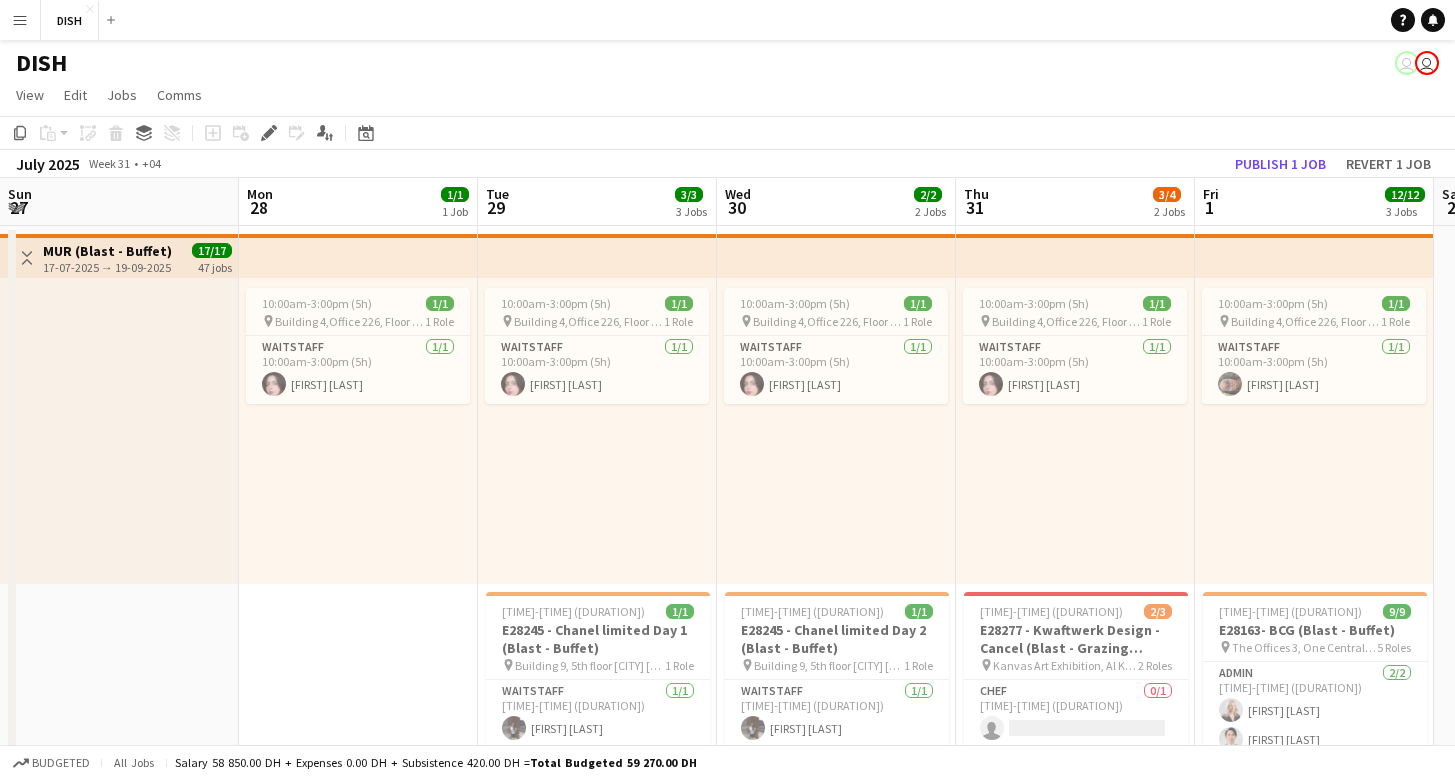 scroll, scrollTop: 0, scrollLeft: 0, axis: both 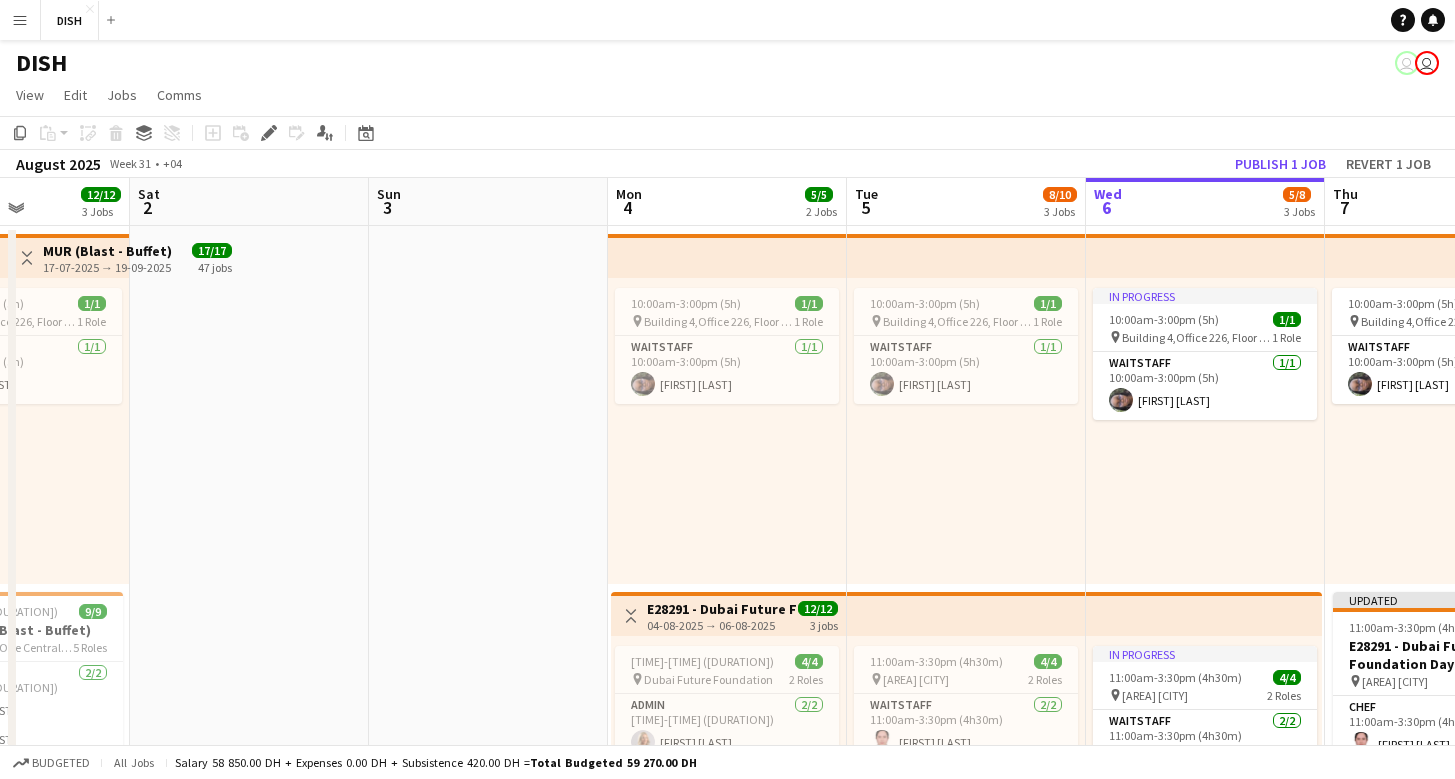 click on "Copy
Paste
Paste
Command
V Paste with crew
Command
Shift
V
Paste linked Job
Delete
Group
Ungroup
Add job
Add linked Job
Edit
Edit linked Job
Applicants
Date picker
AUG 2025 AUG 2025 Monday M Tuesday T Wednesday W Thursday T Friday F Saturday S Sunday S  AUG   1   2   3   4   5   6   7   8   9   10   11   12   13   14   15   16   17   18   19   20   21   22   23   24   25" 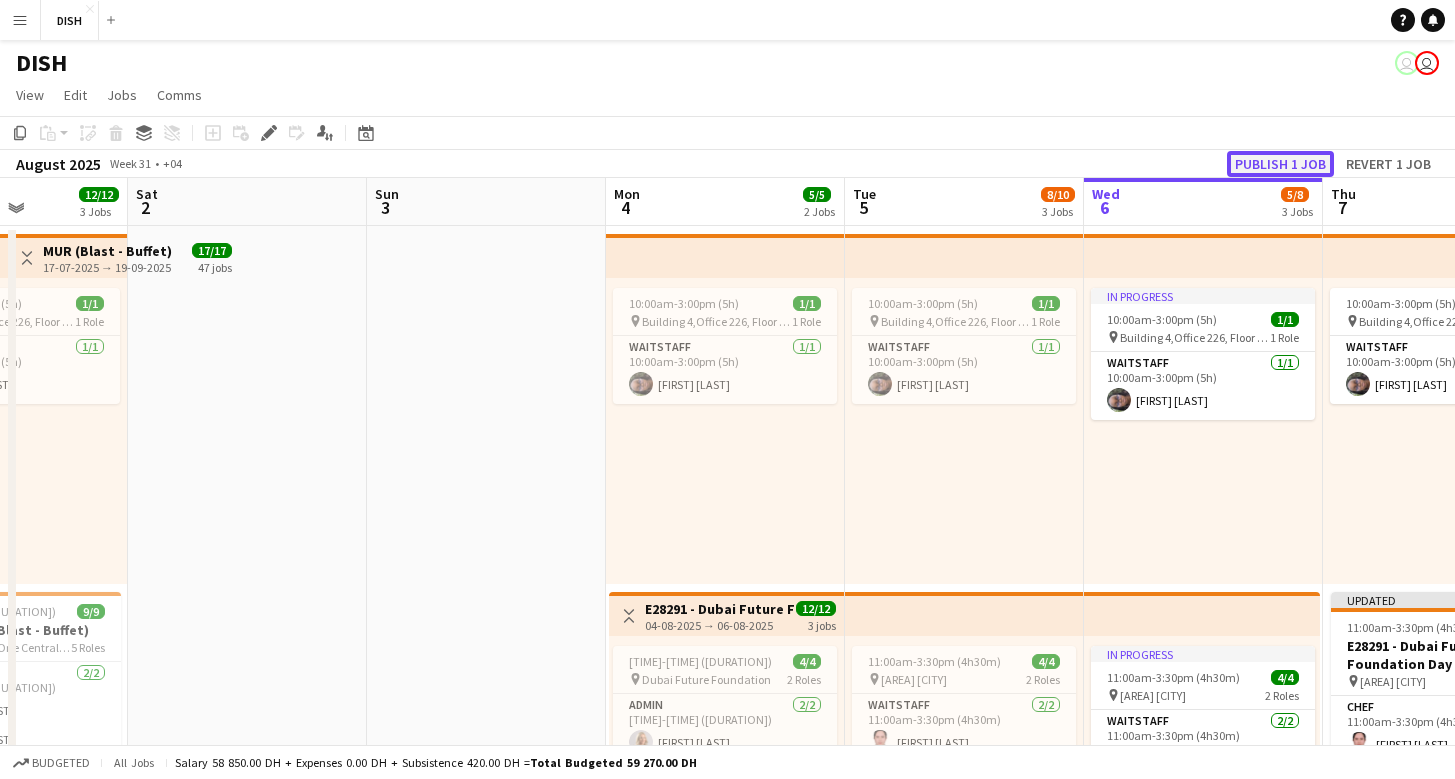 click on "Publish 1 job" 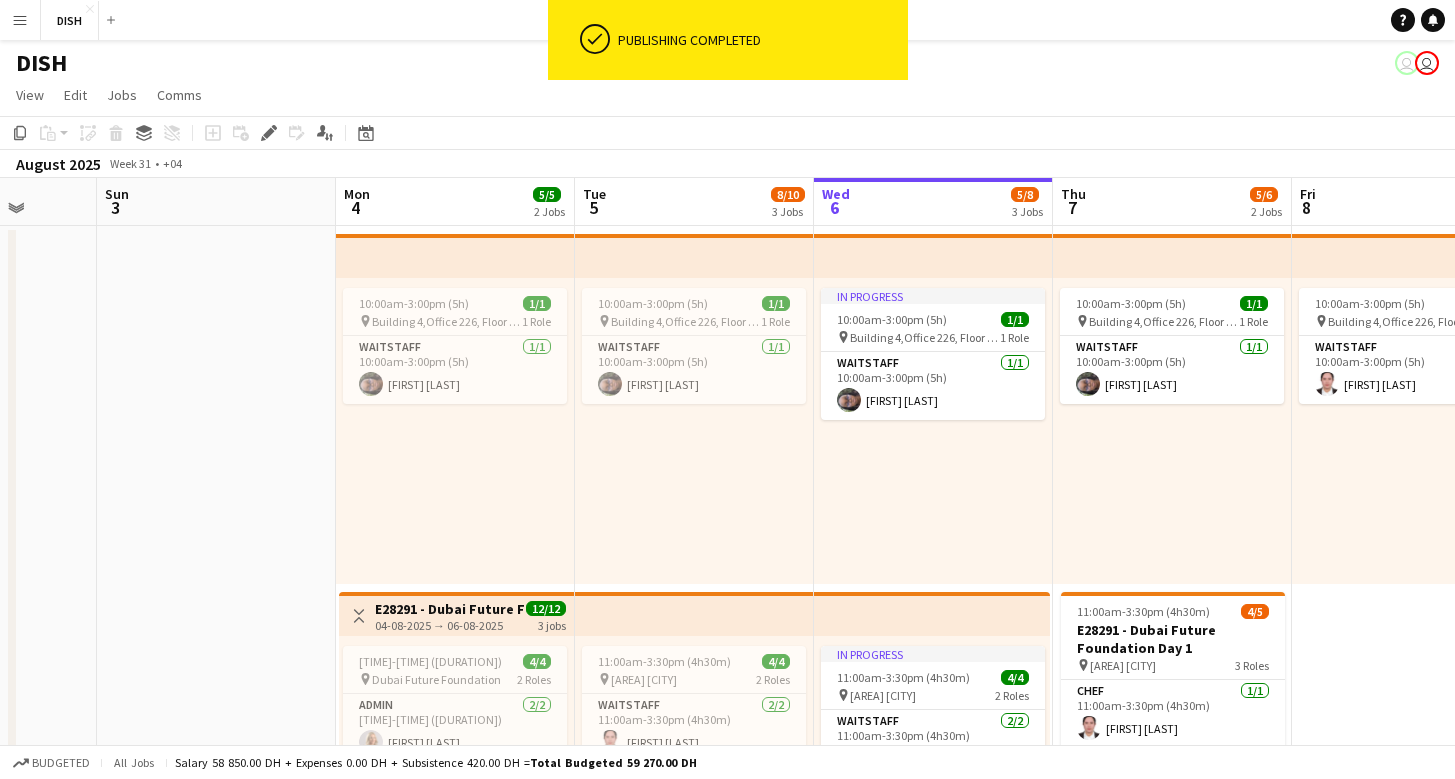scroll, scrollTop: 0, scrollLeft: 870, axis: horizontal 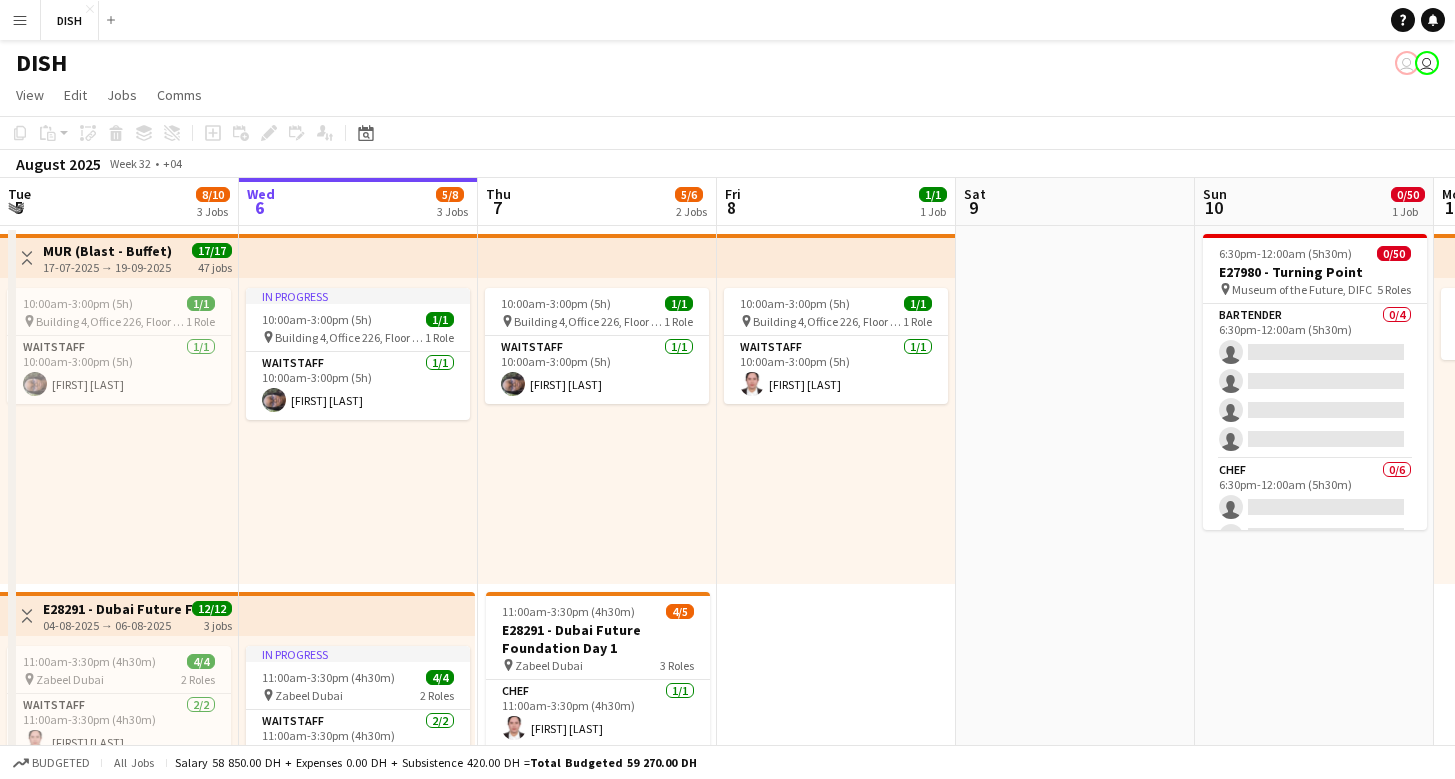 click on "Menu" at bounding box center [20, 20] 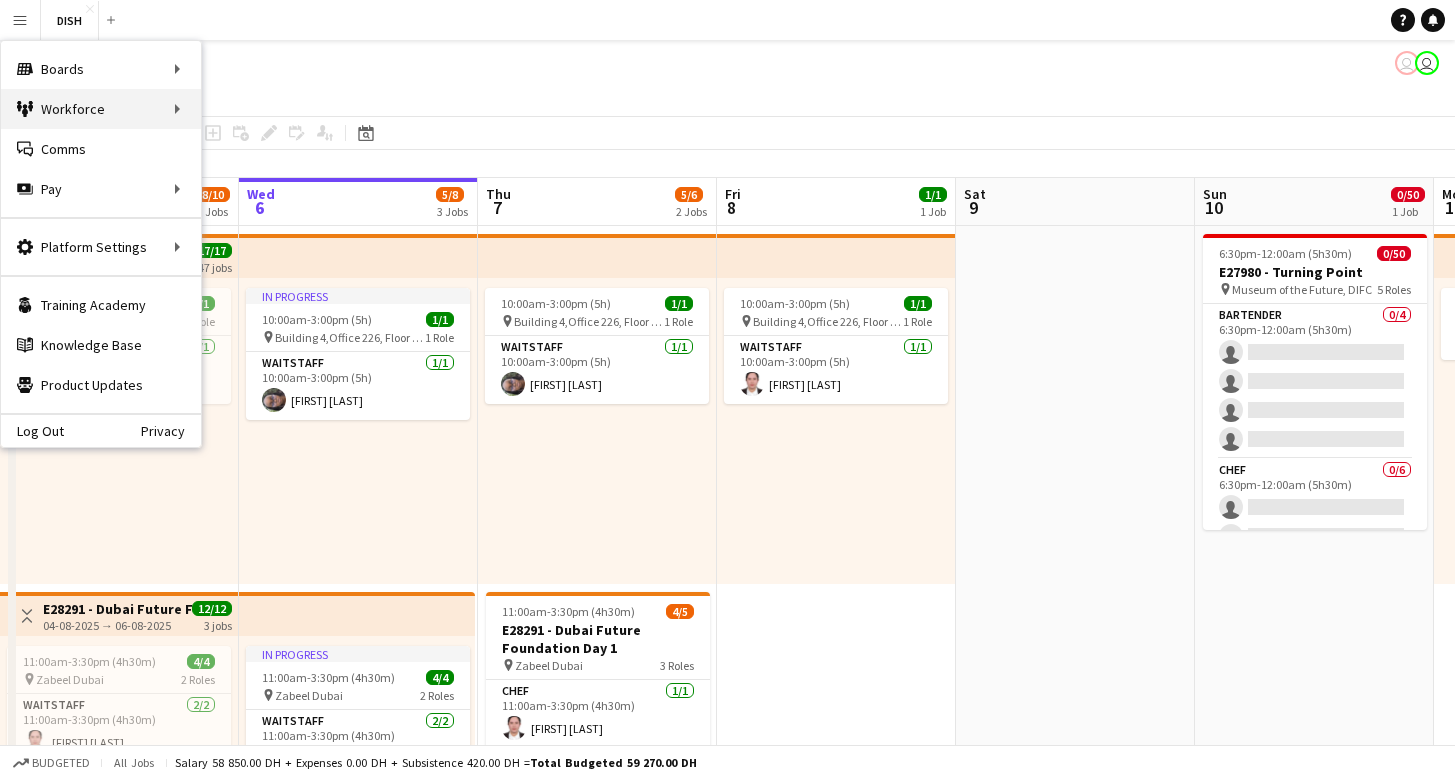 click on "Workforce
Workforce" at bounding box center [101, 109] 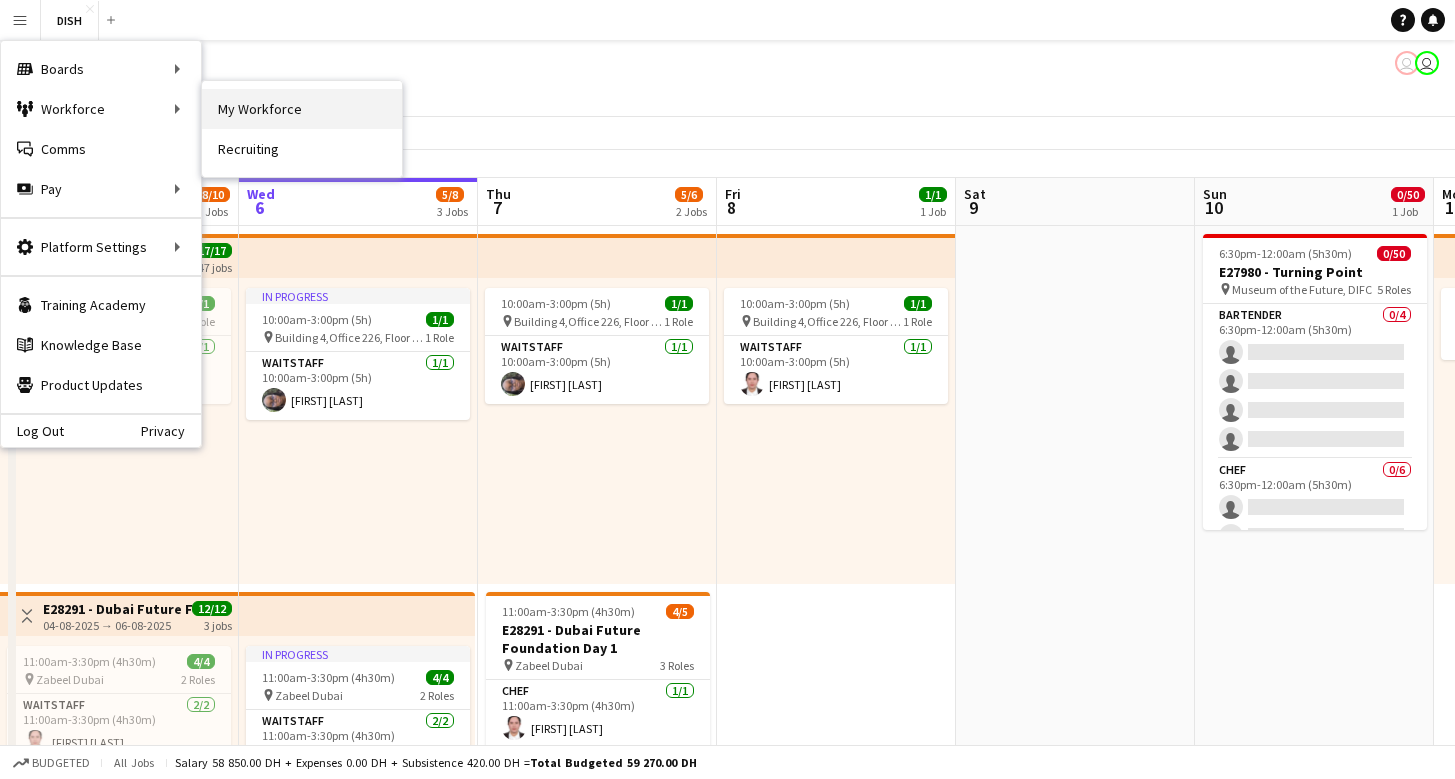 click on "My Workforce" at bounding box center [302, 109] 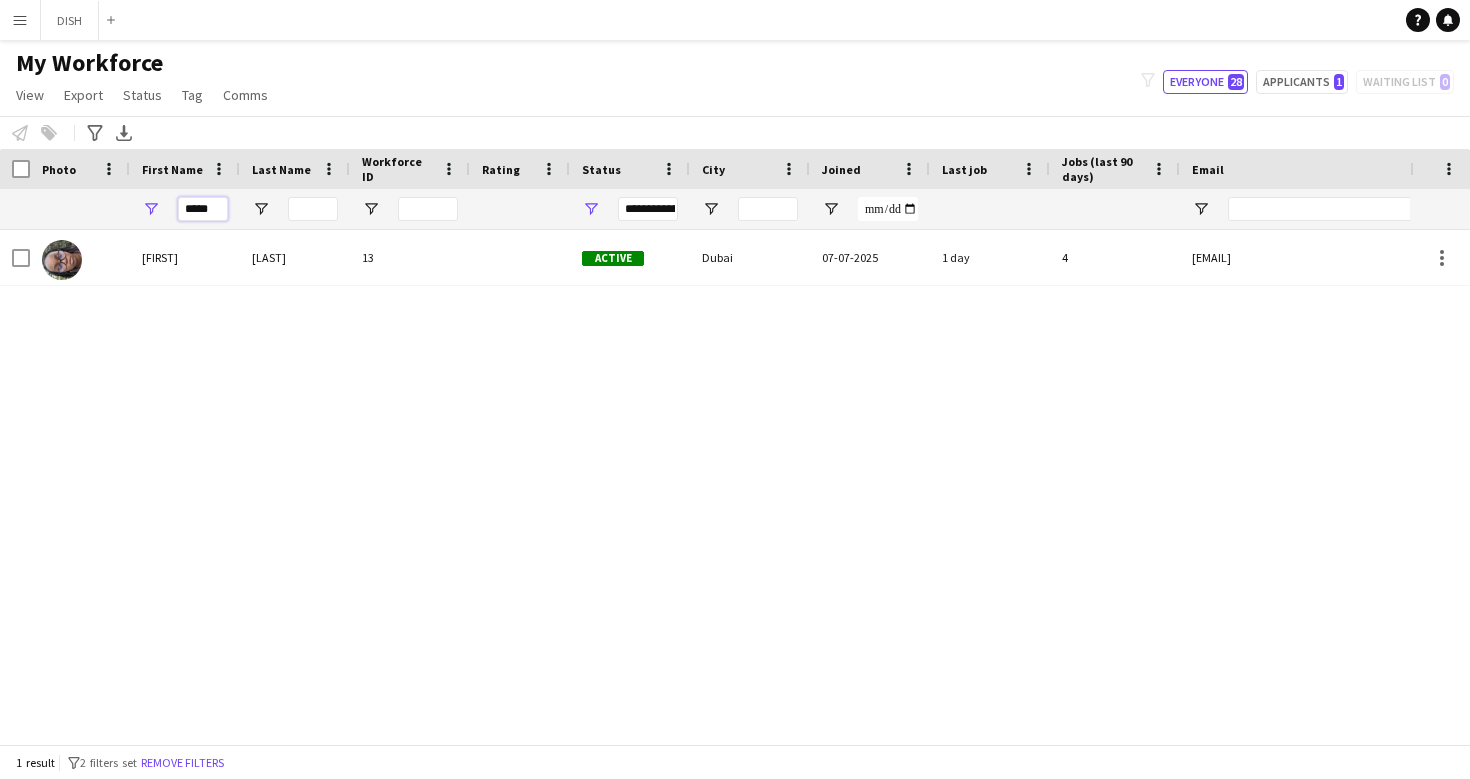 click on "*****" at bounding box center (203, 209) 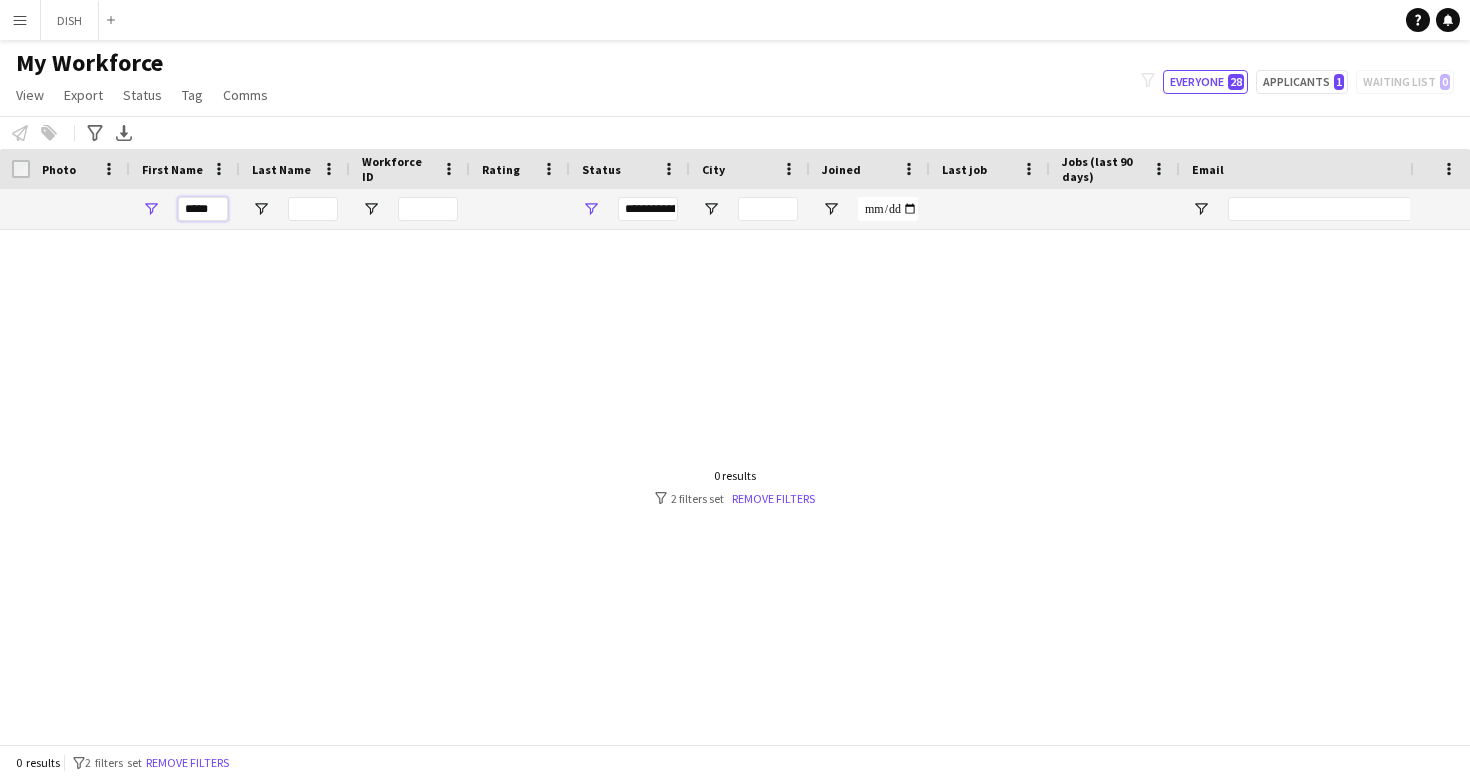 type on "*****" 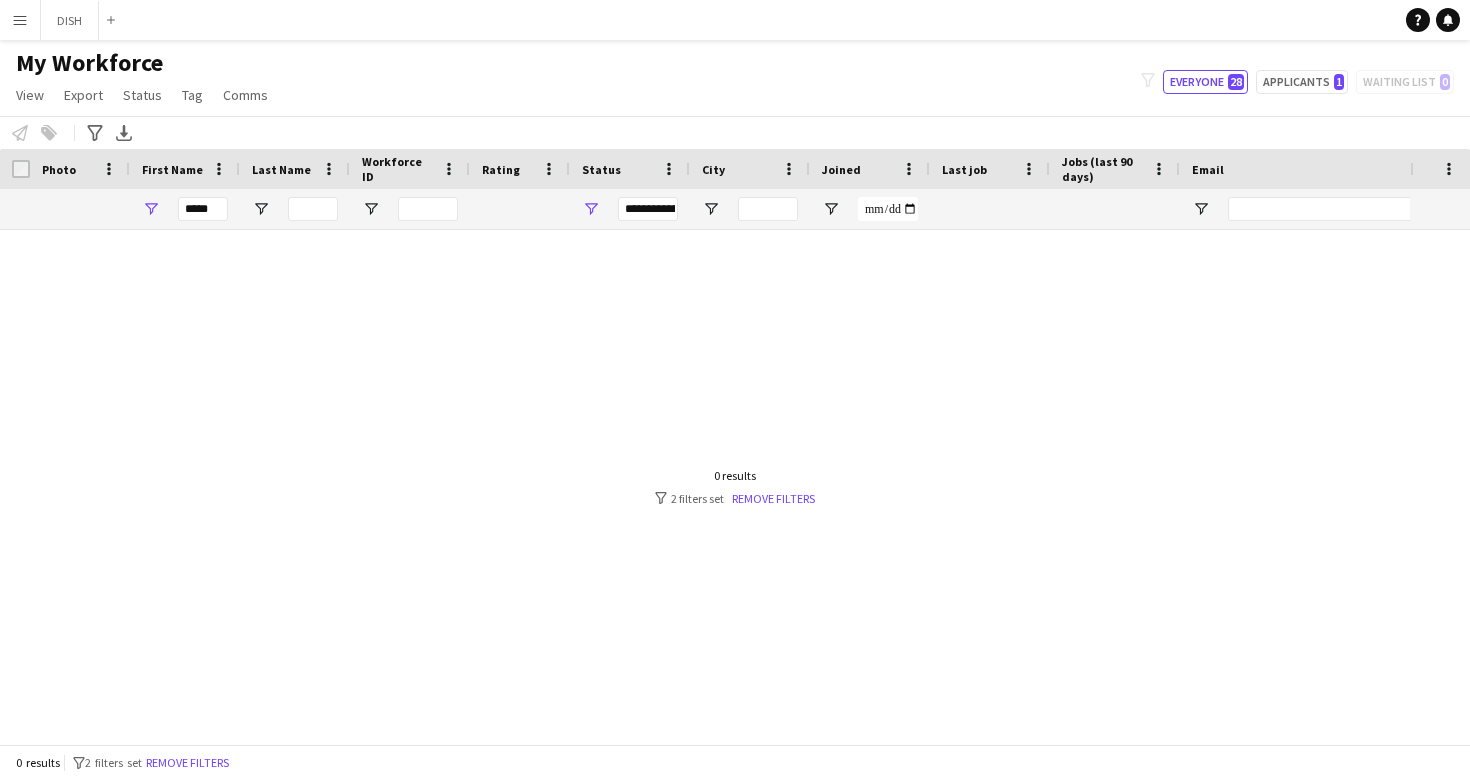 click at bounding box center [705, 479] 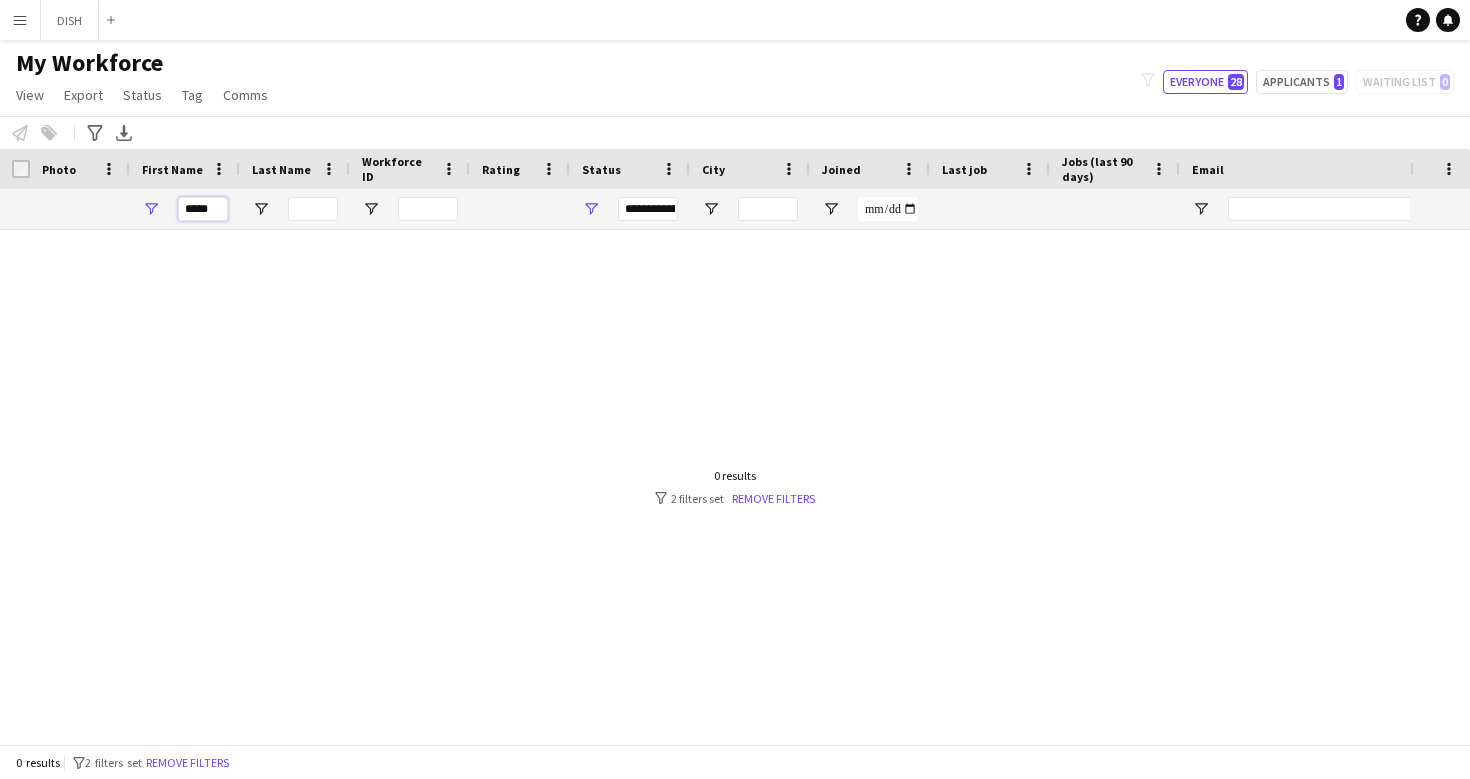 click on "*****" at bounding box center [203, 209] 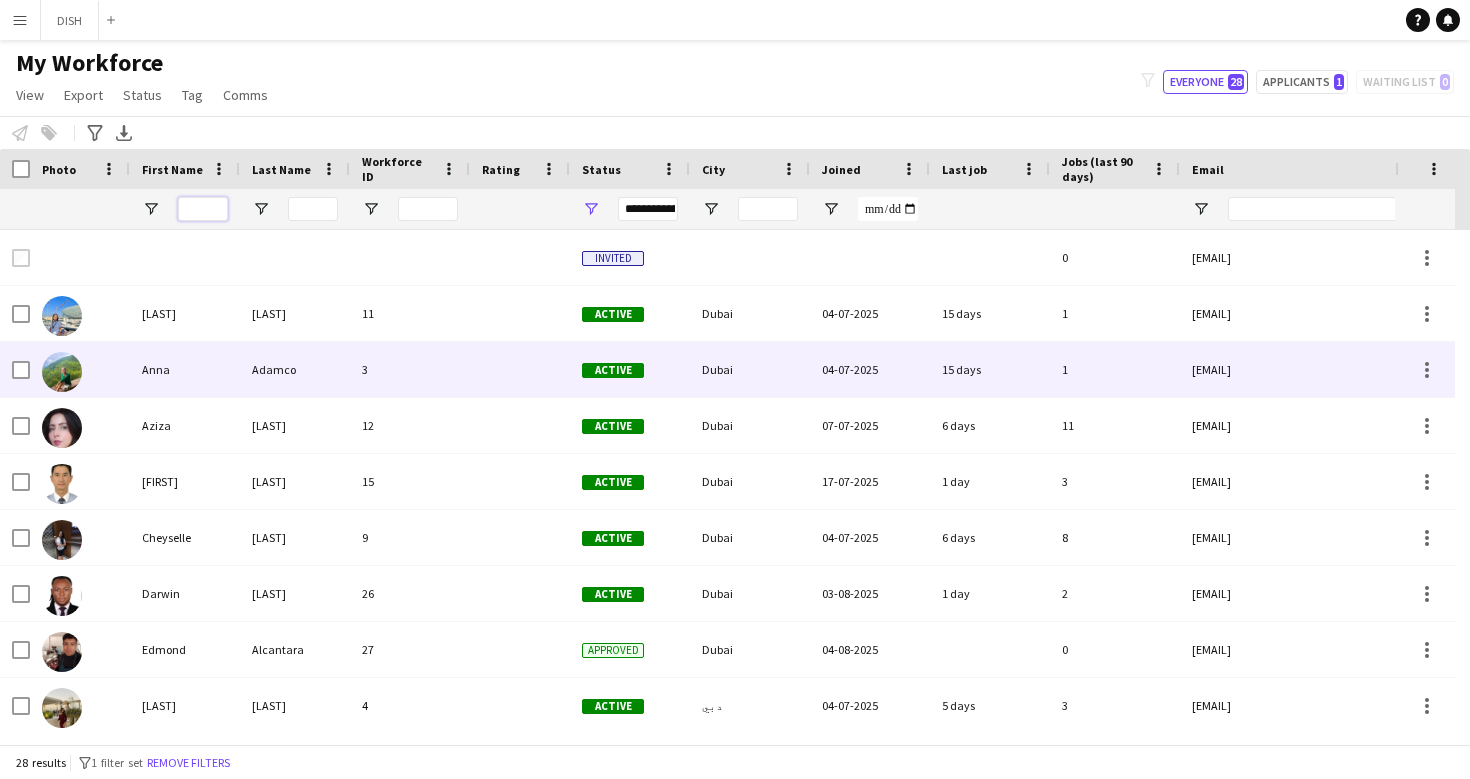 scroll, scrollTop: 489, scrollLeft: 0, axis: vertical 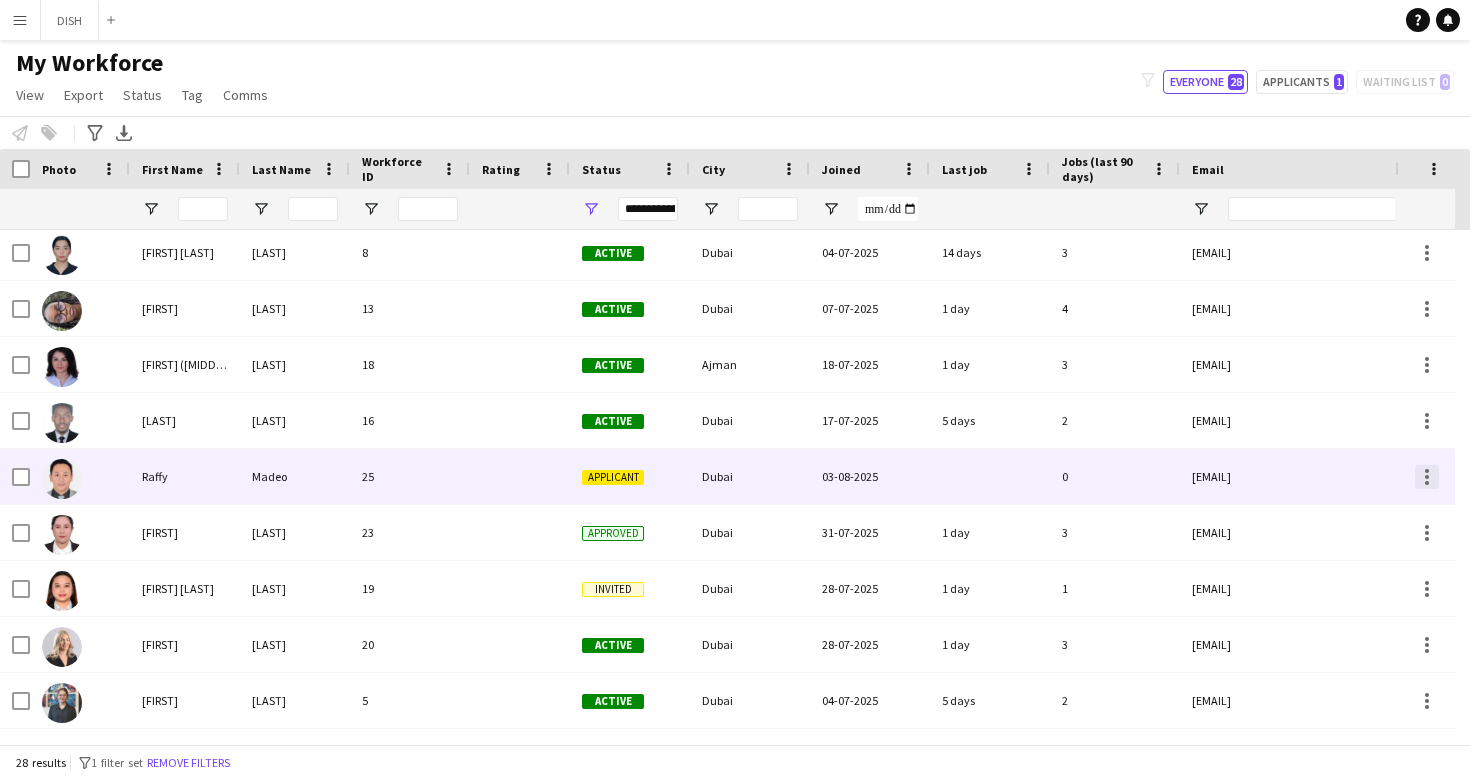 click at bounding box center [1427, 477] 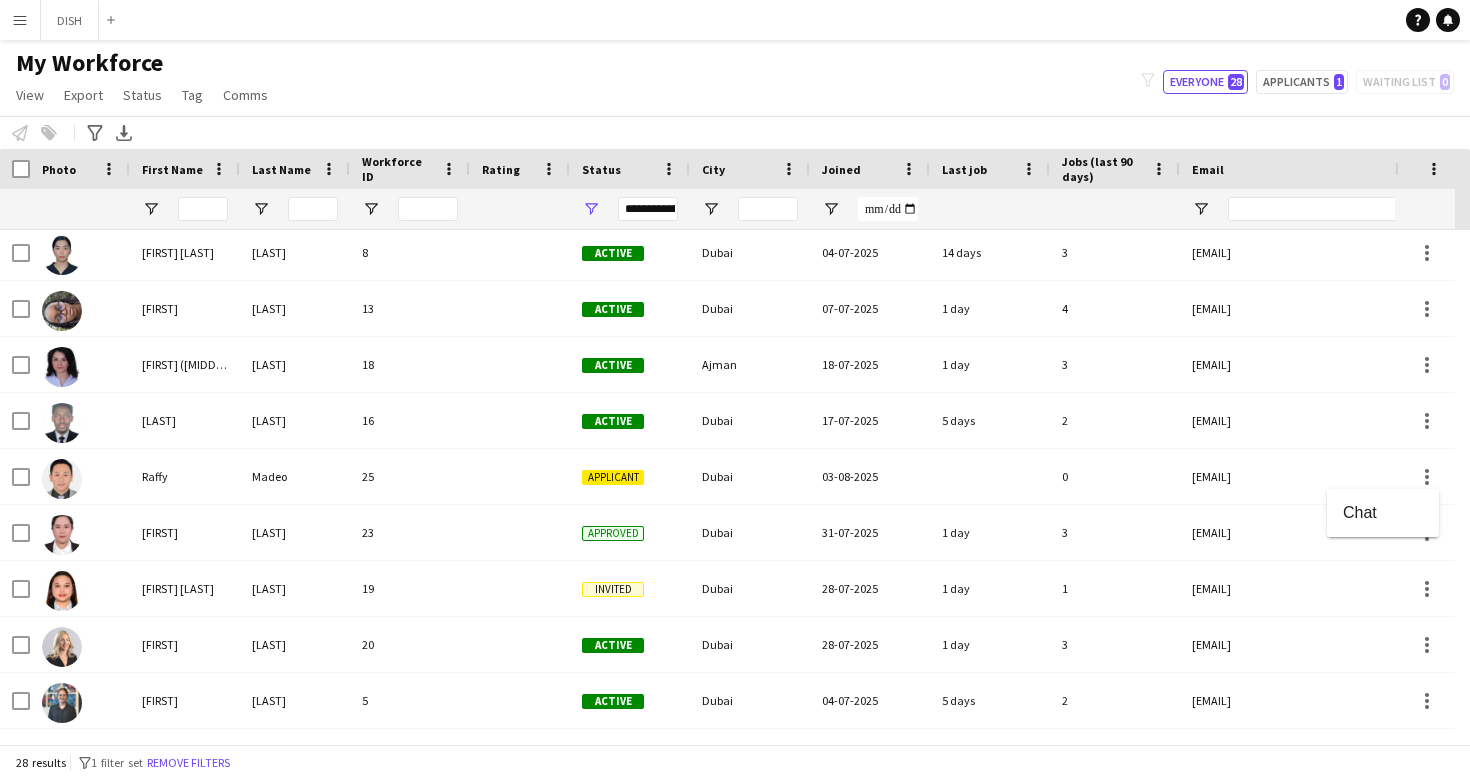 click at bounding box center (735, 389) 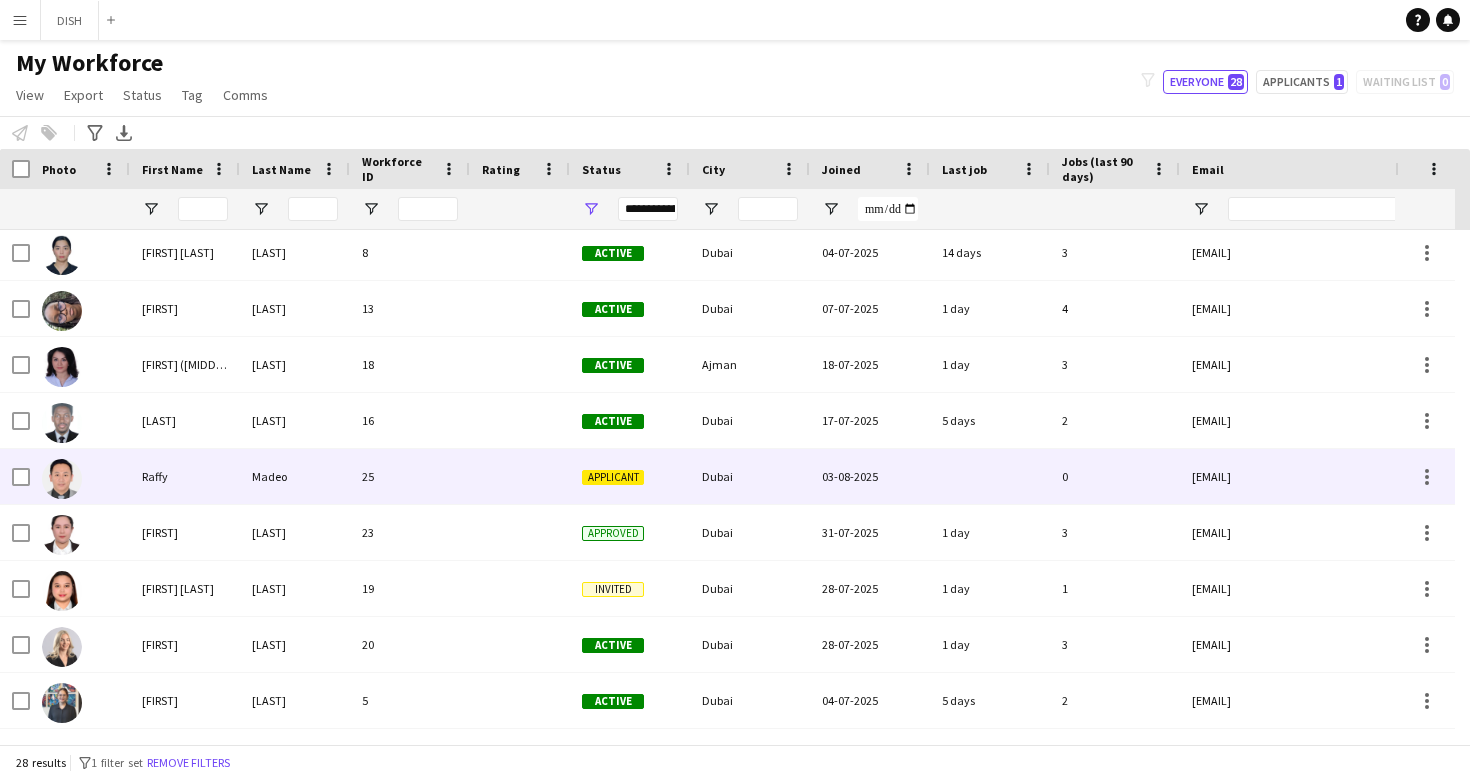 click on "Madeo" at bounding box center (295, 476) 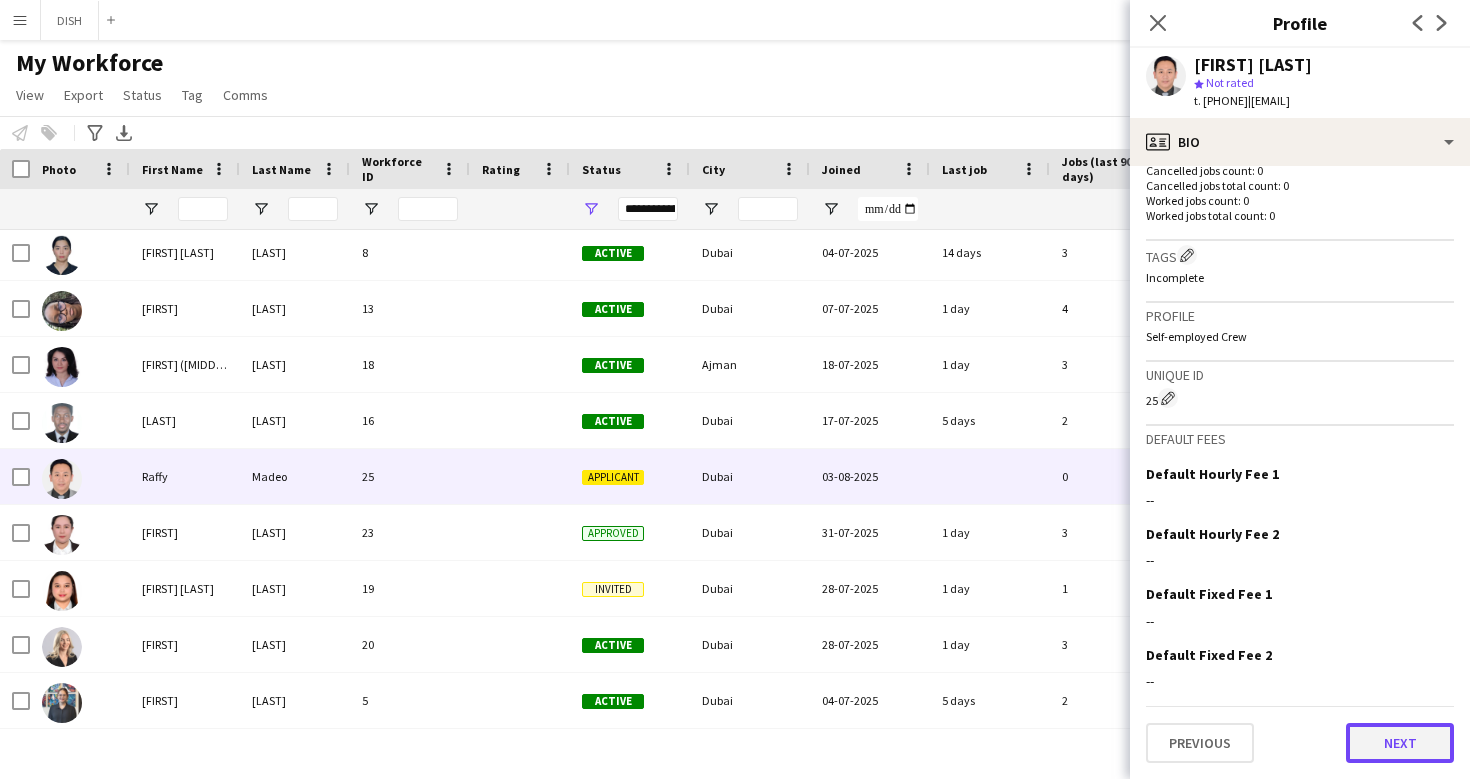 click on "Next" 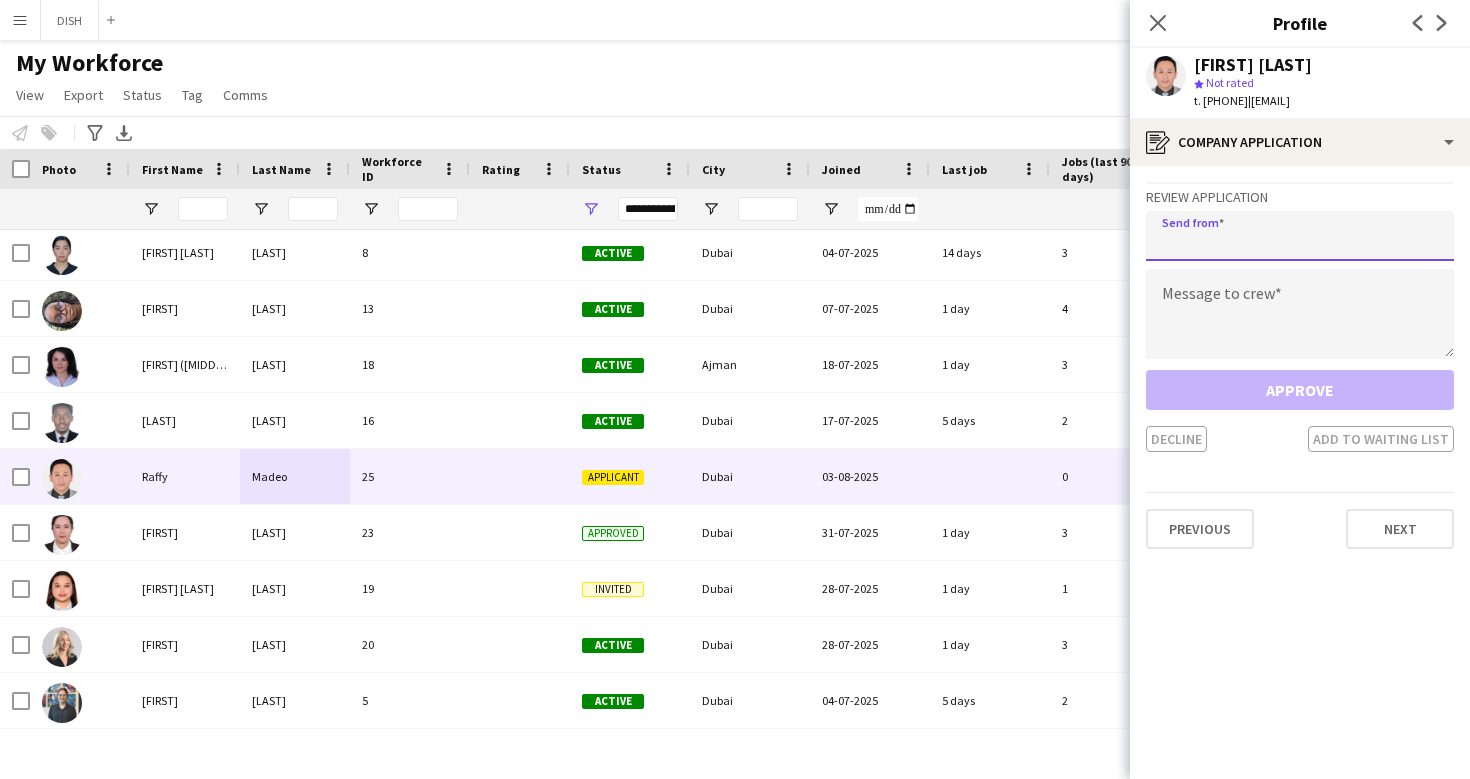 click 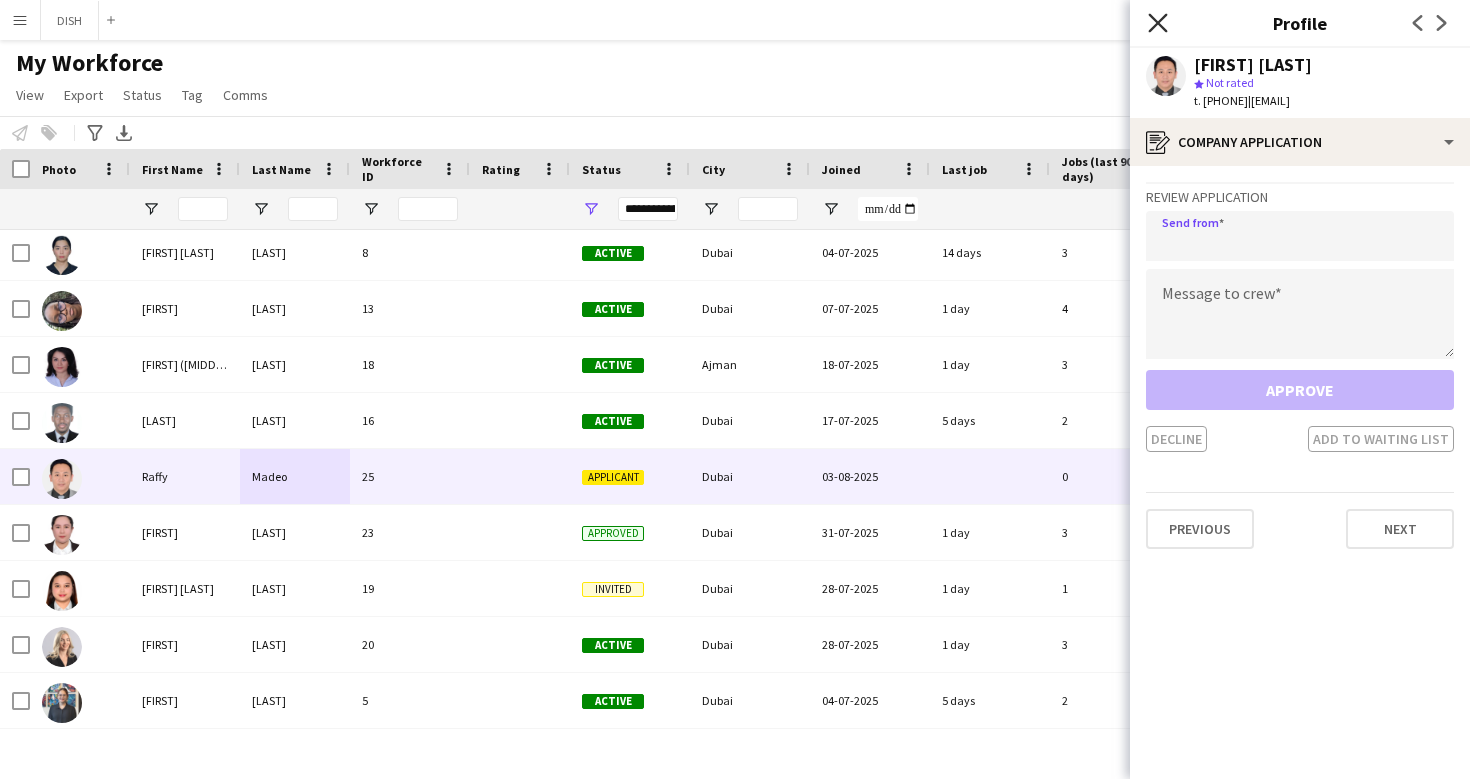 click 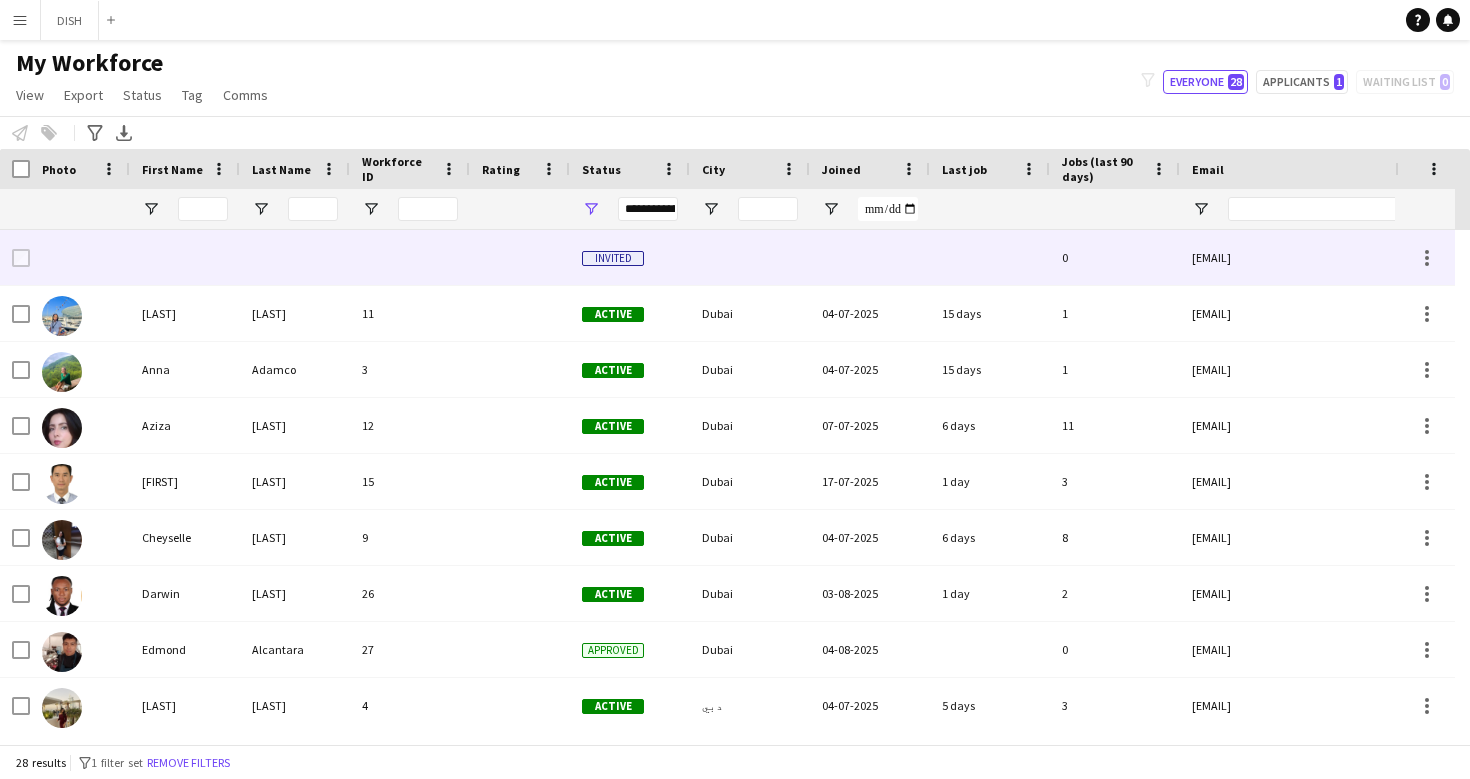 click at bounding box center (1425, 257) 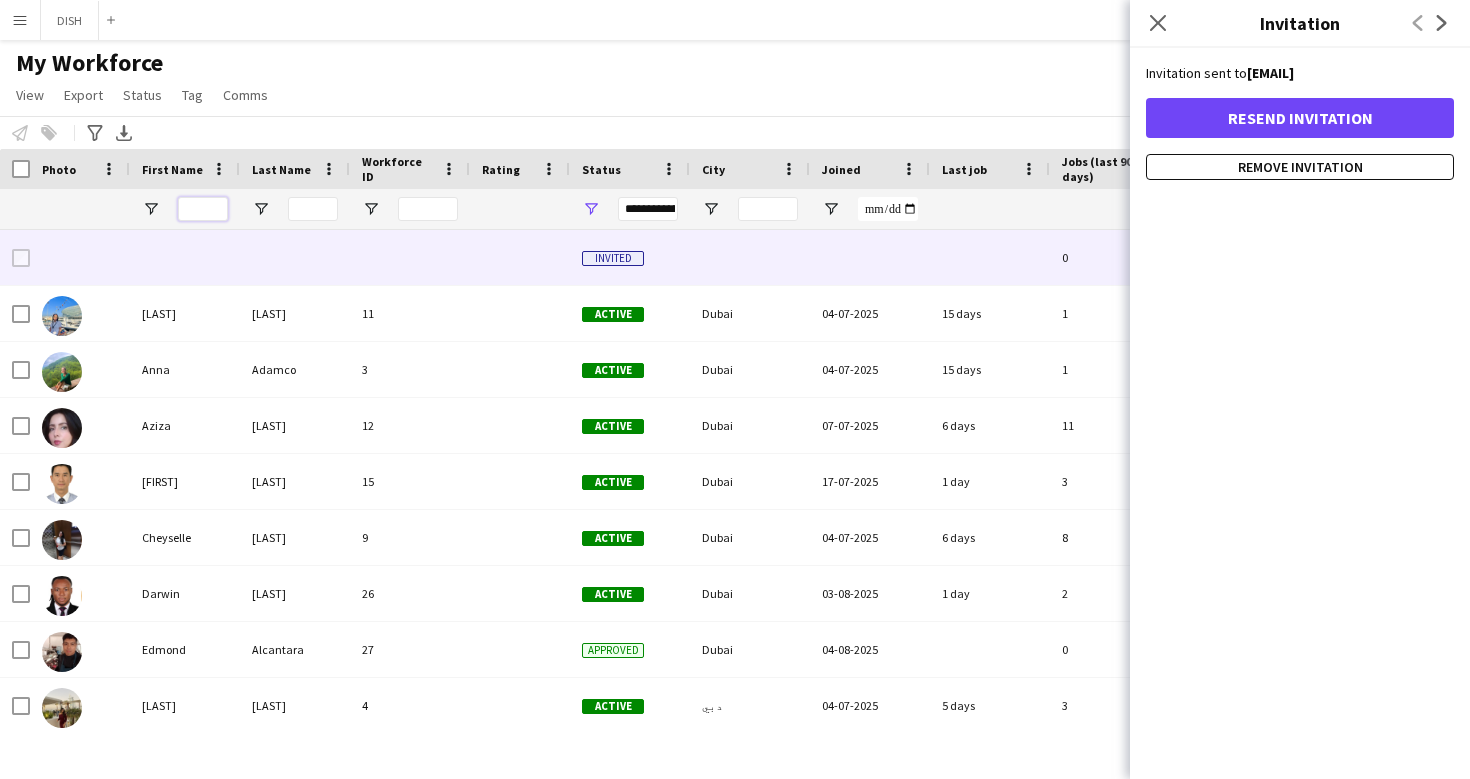click at bounding box center (203, 209) 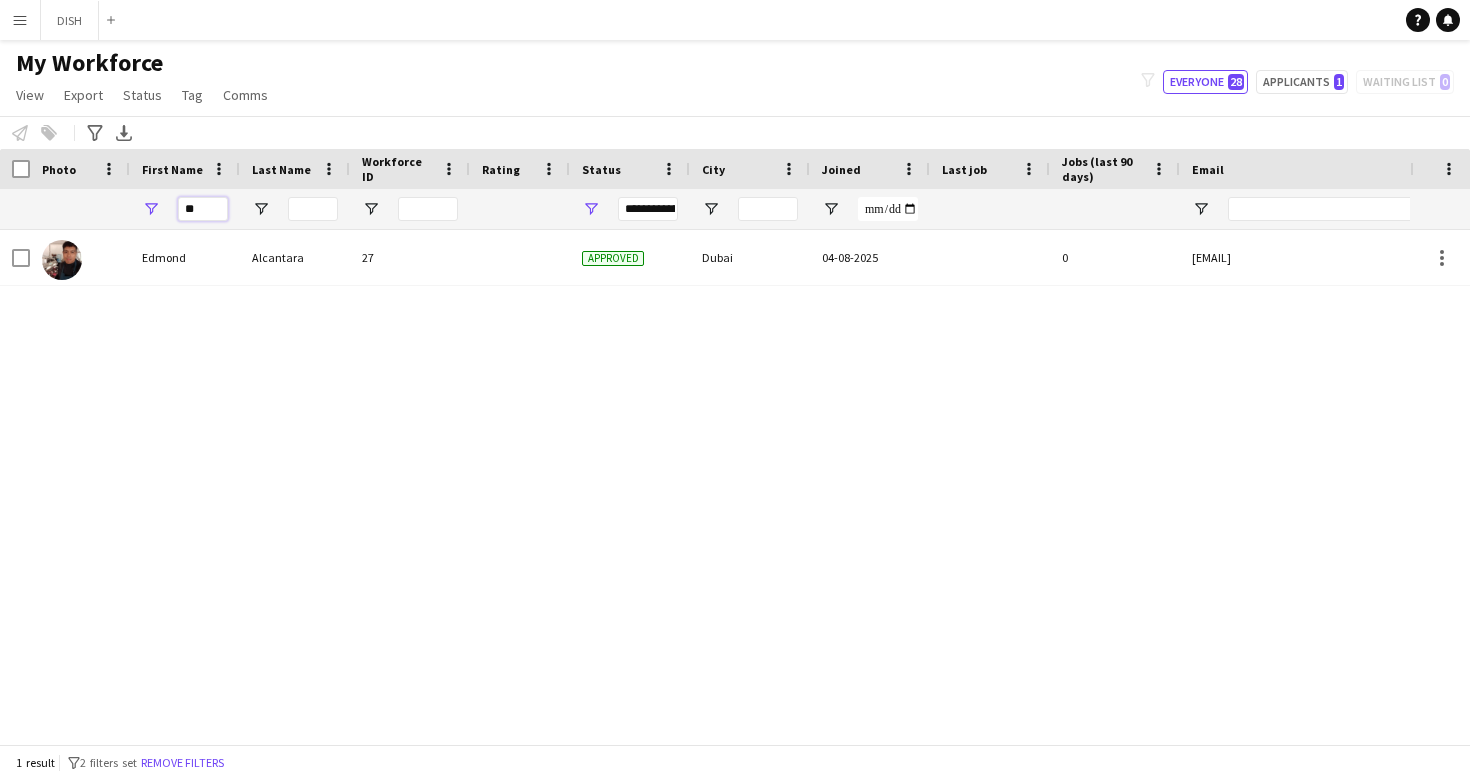 type on "*" 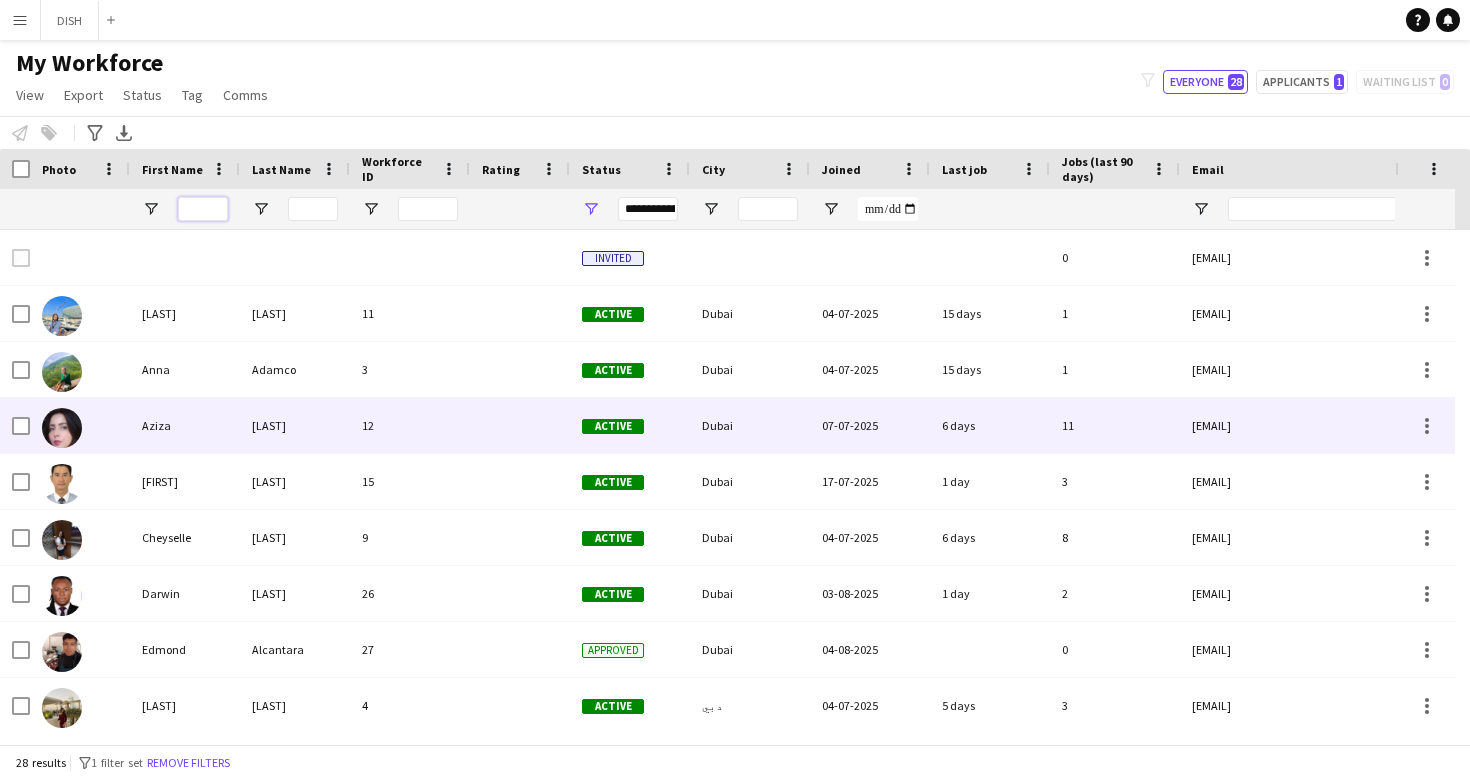 scroll, scrollTop: 335, scrollLeft: 0, axis: vertical 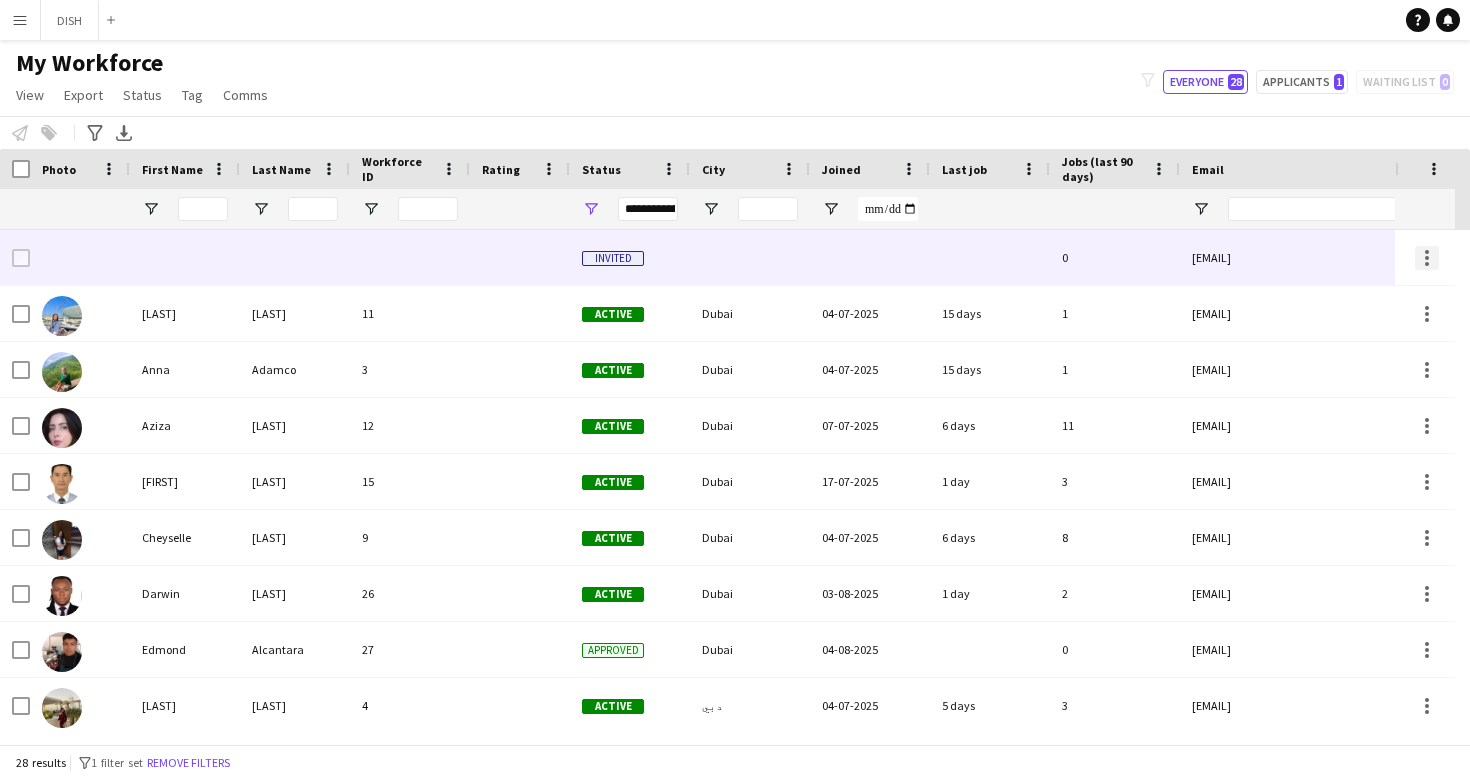 click at bounding box center [1427, 258] 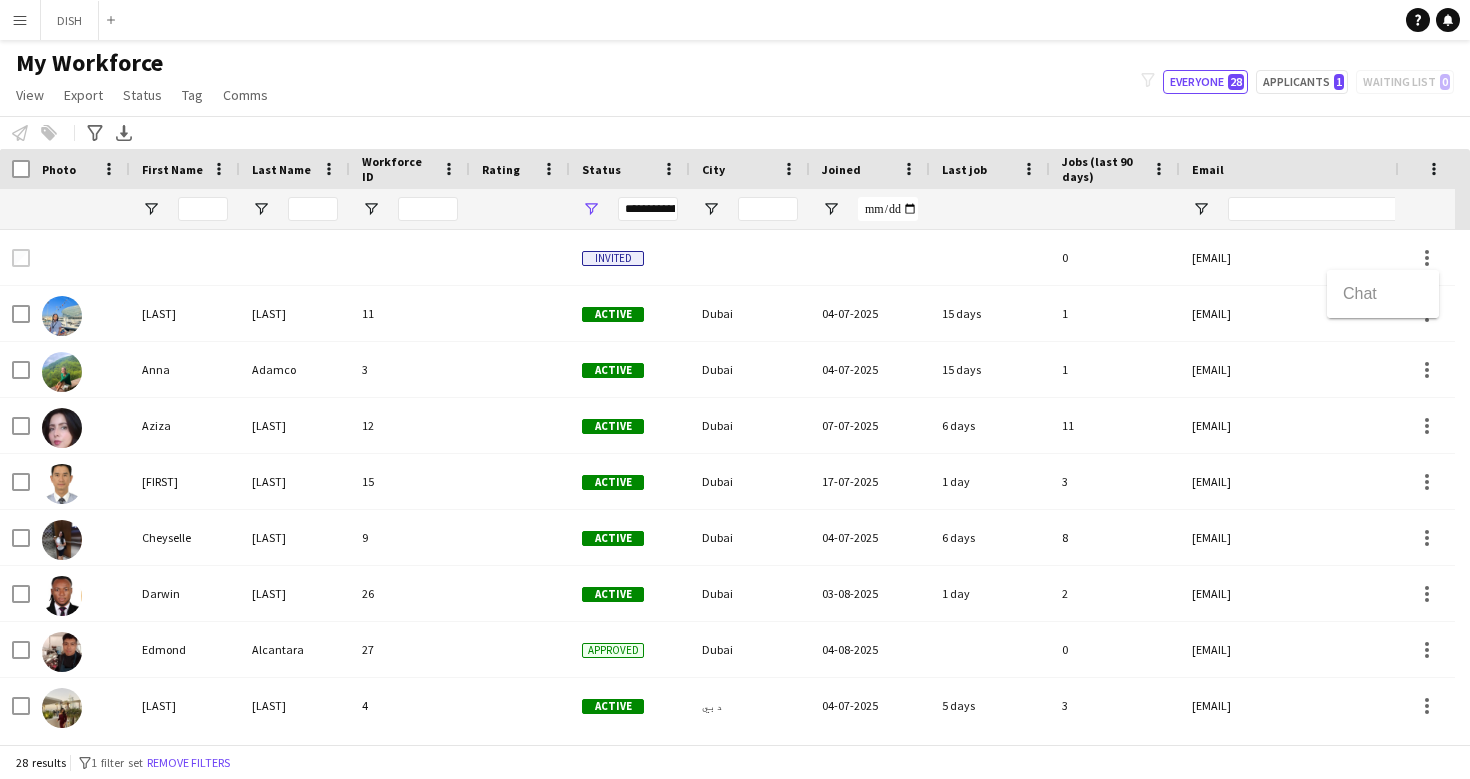 click at bounding box center (735, 389) 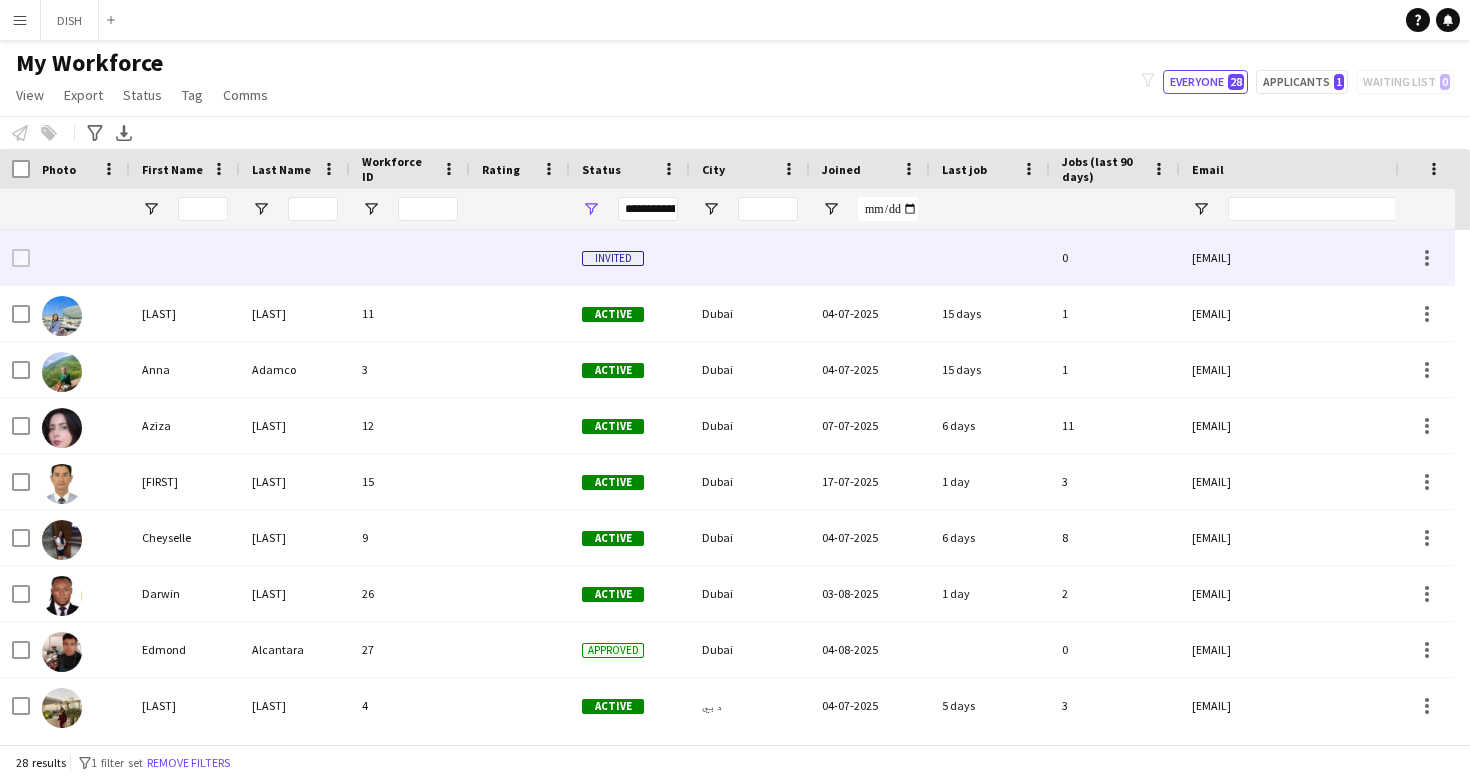 click at bounding box center (410, 257) 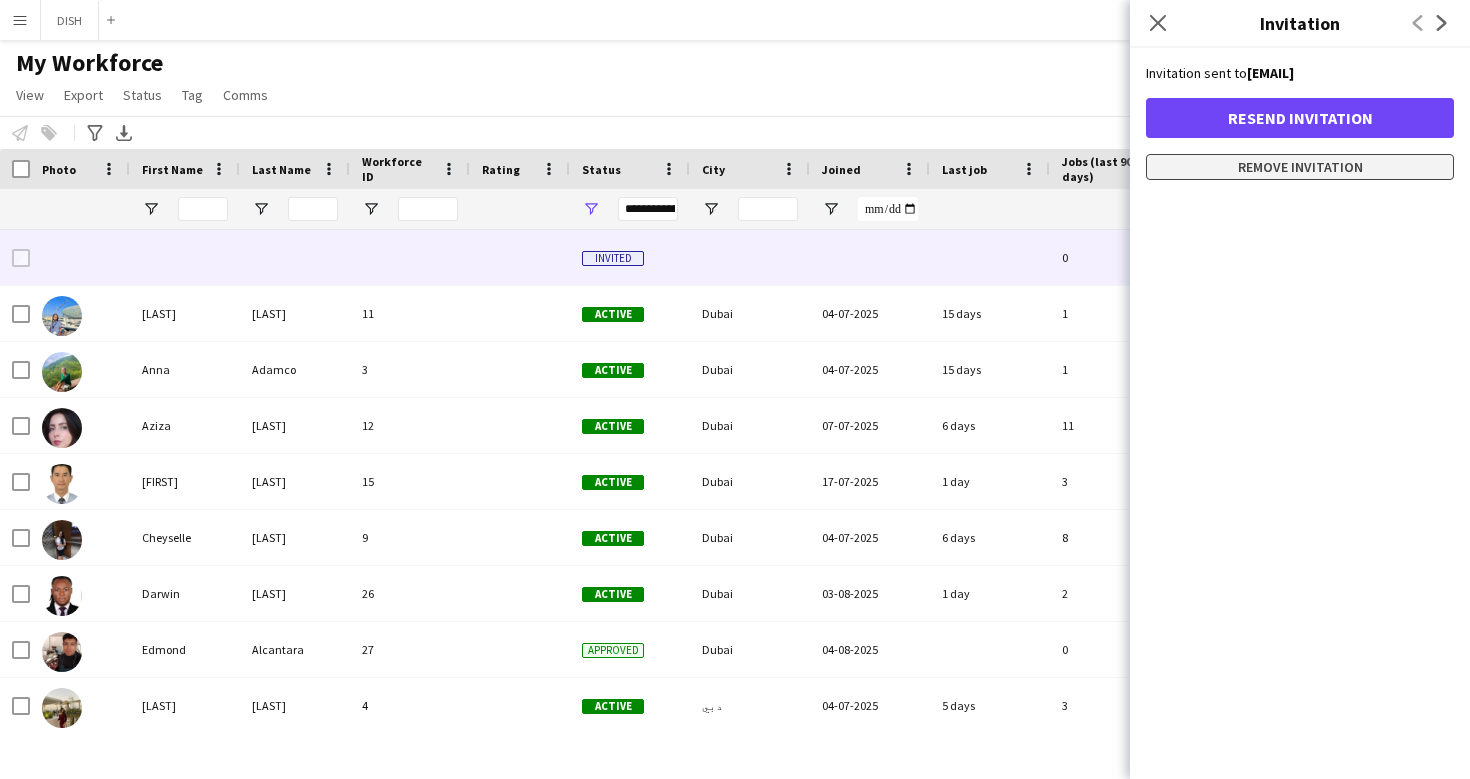 click on "Remove invitation" 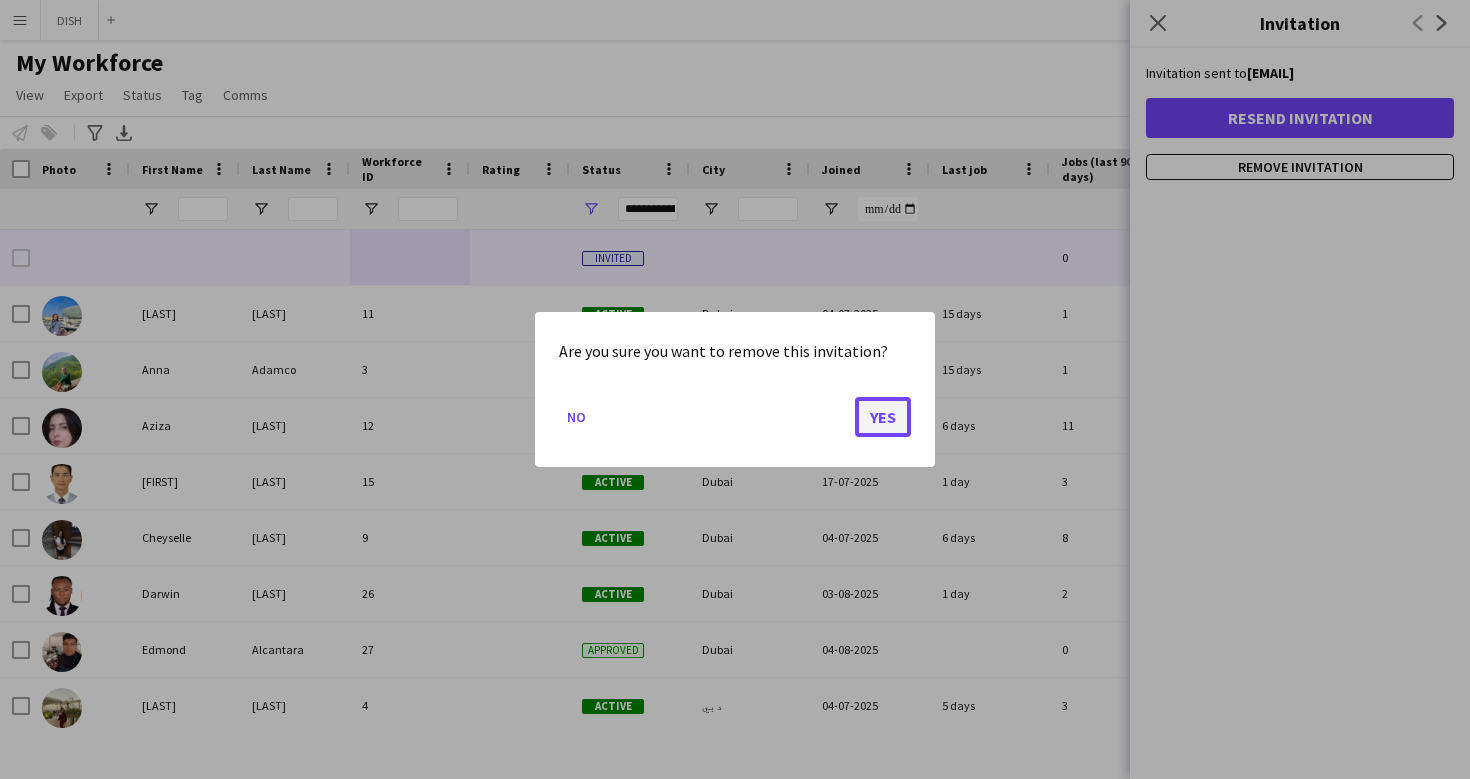 click on "Yes" 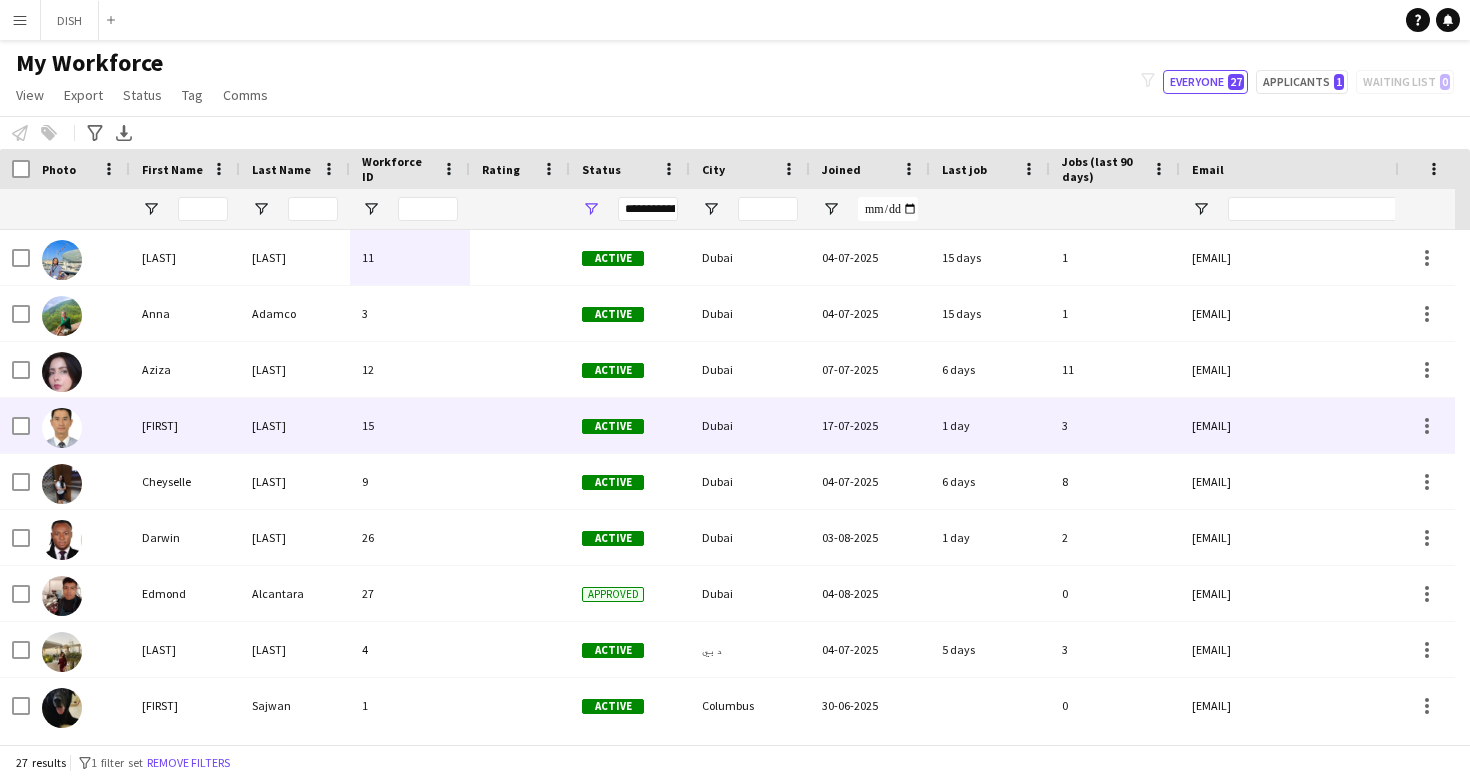 scroll, scrollTop: 271, scrollLeft: 0, axis: vertical 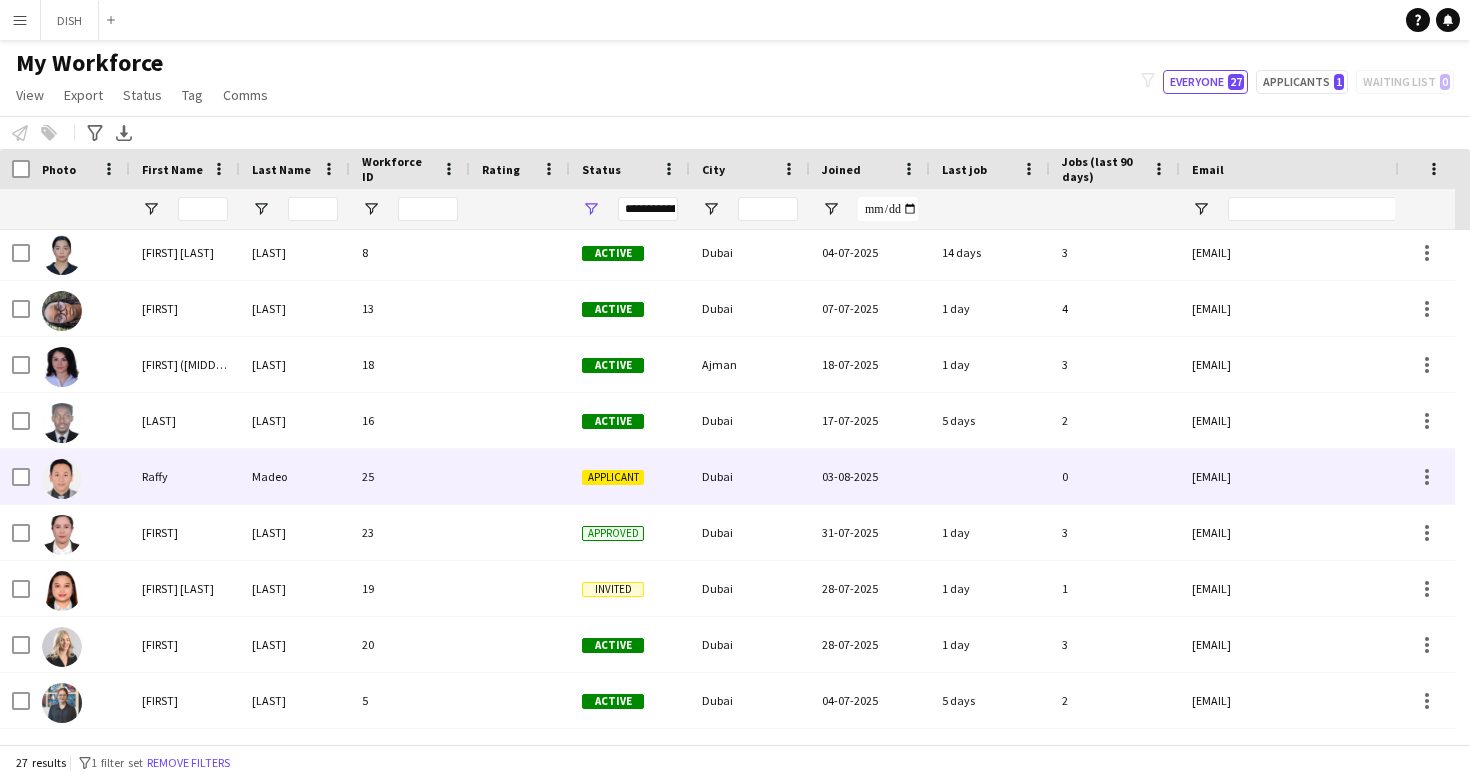click on "Applicant" at bounding box center [630, 476] 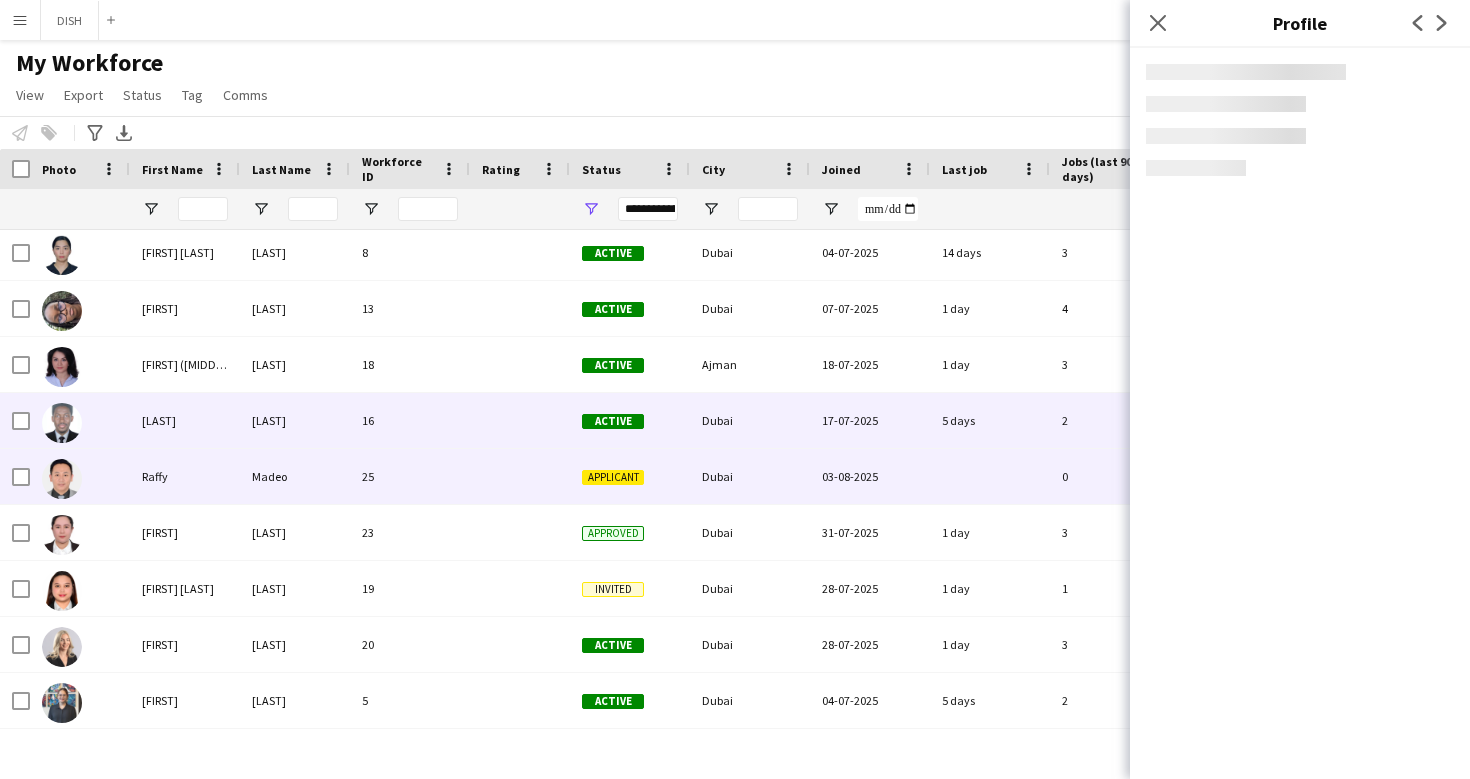 scroll, scrollTop: 527, scrollLeft: 0, axis: vertical 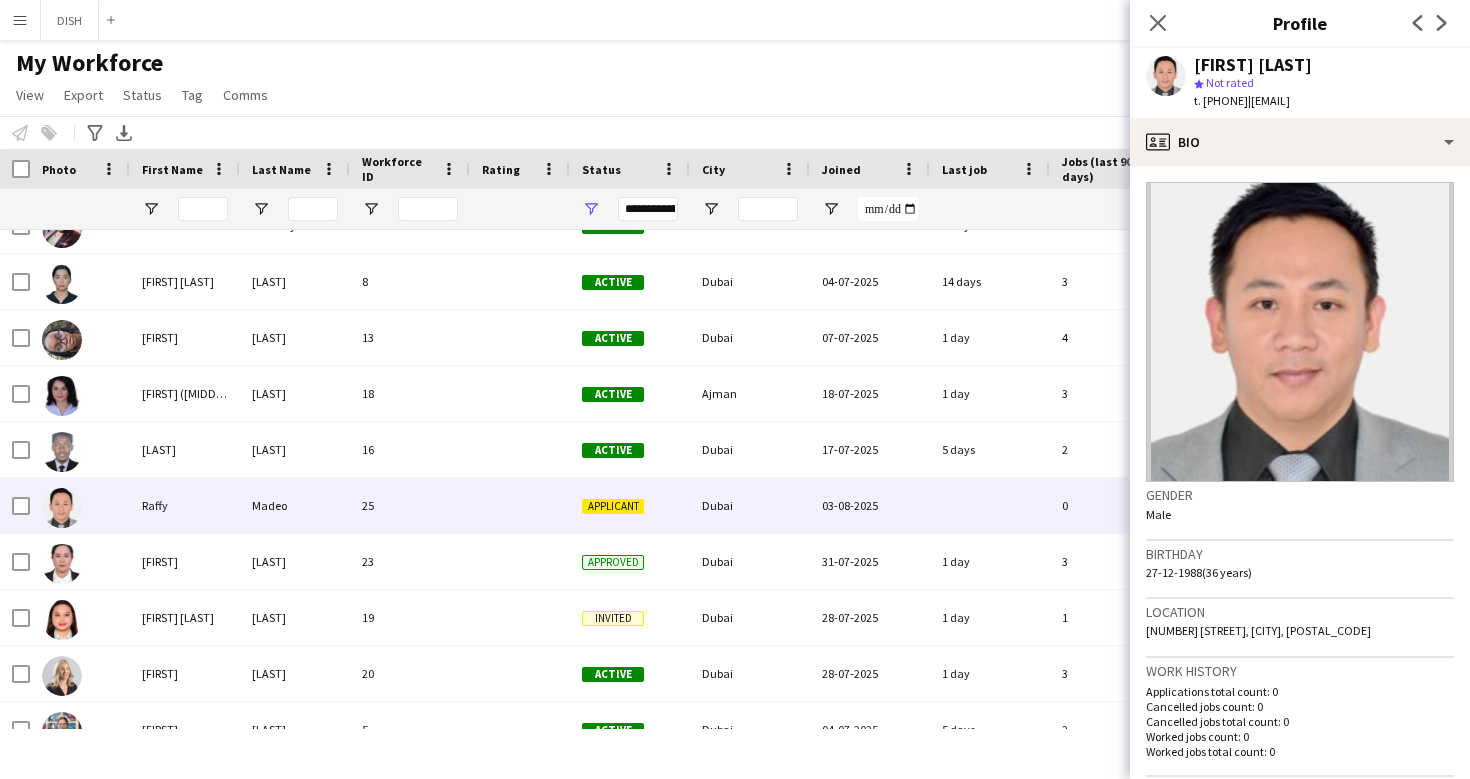click on "First Name" at bounding box center [172, 169] 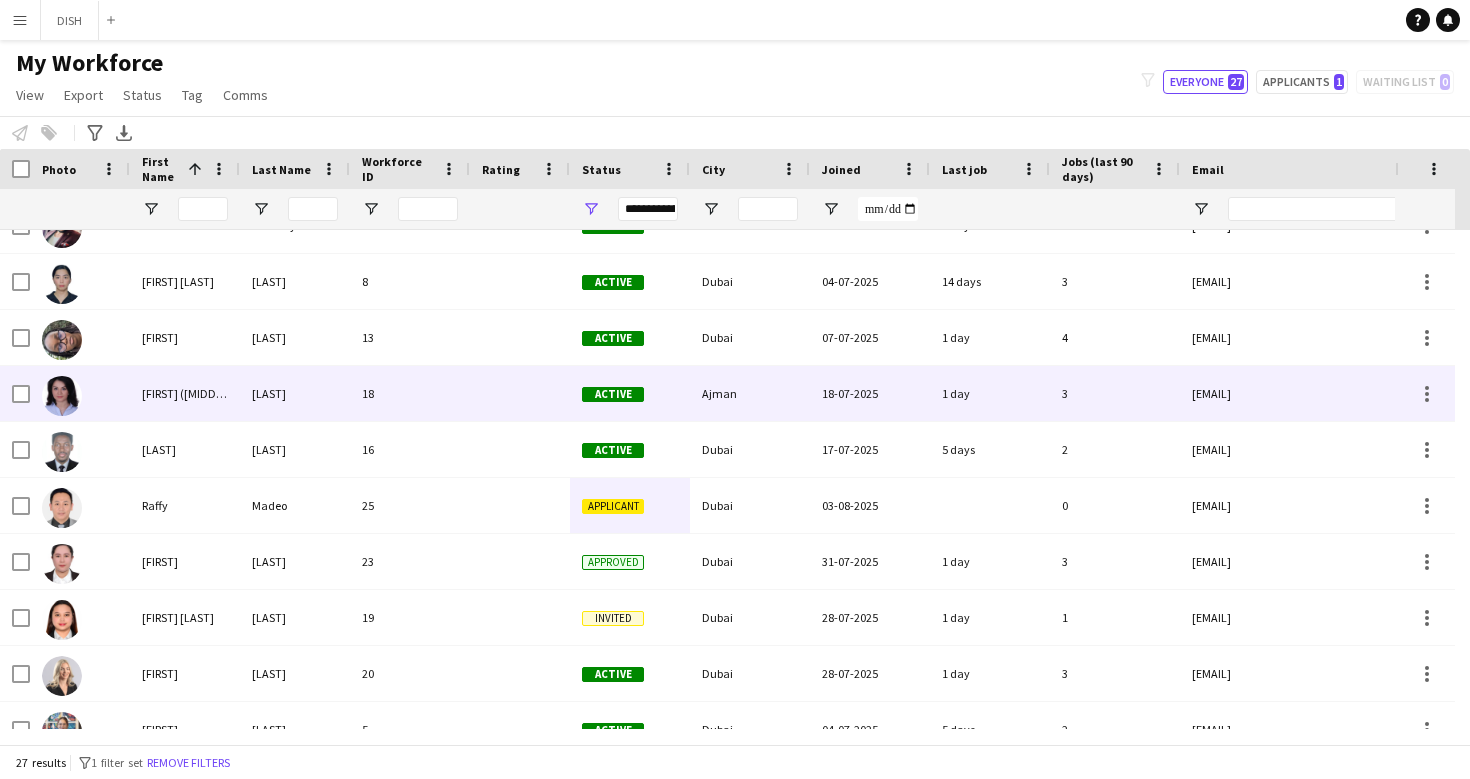 scroll, scrollTop: 388, scrollLeft: 0, axis: vertical 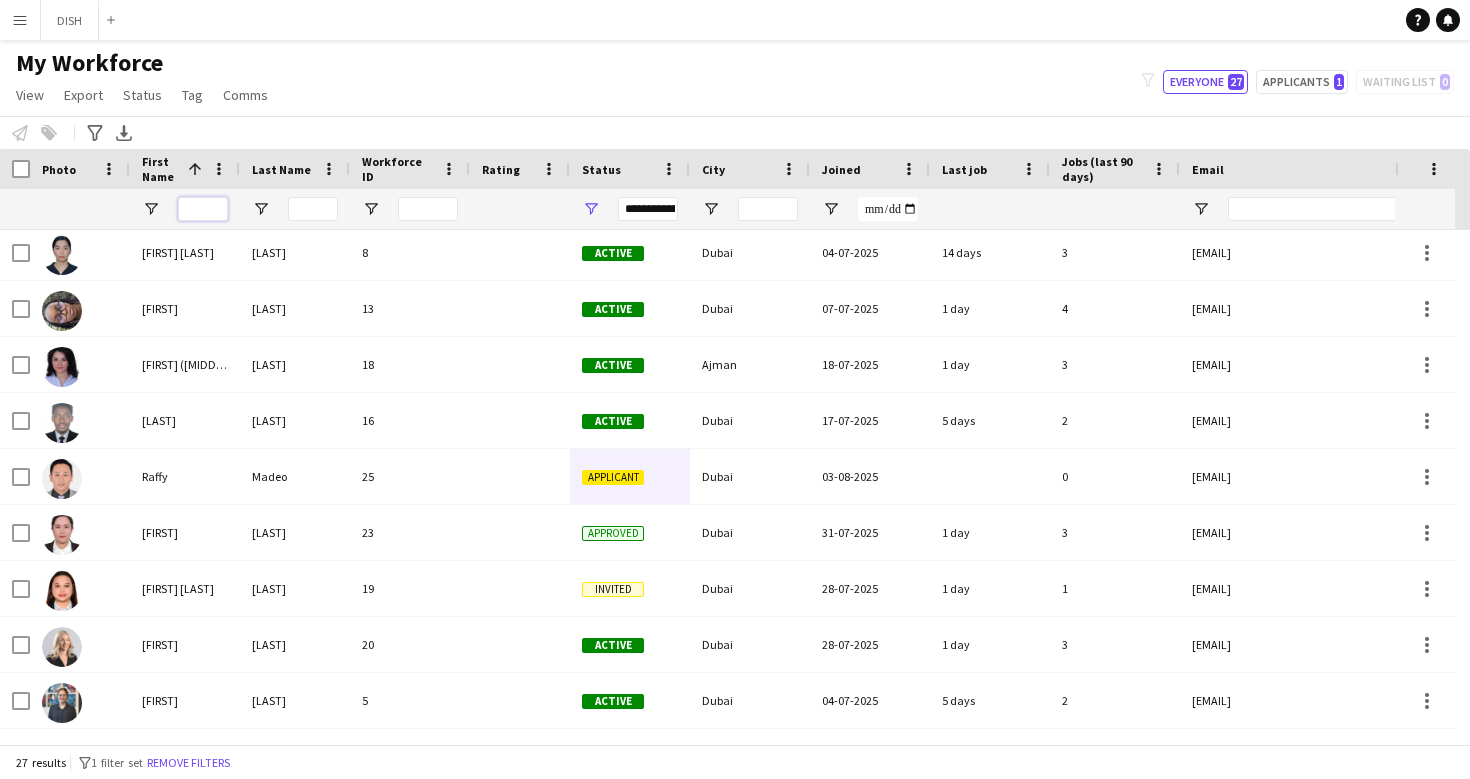 click at bounding box center (203, 209) 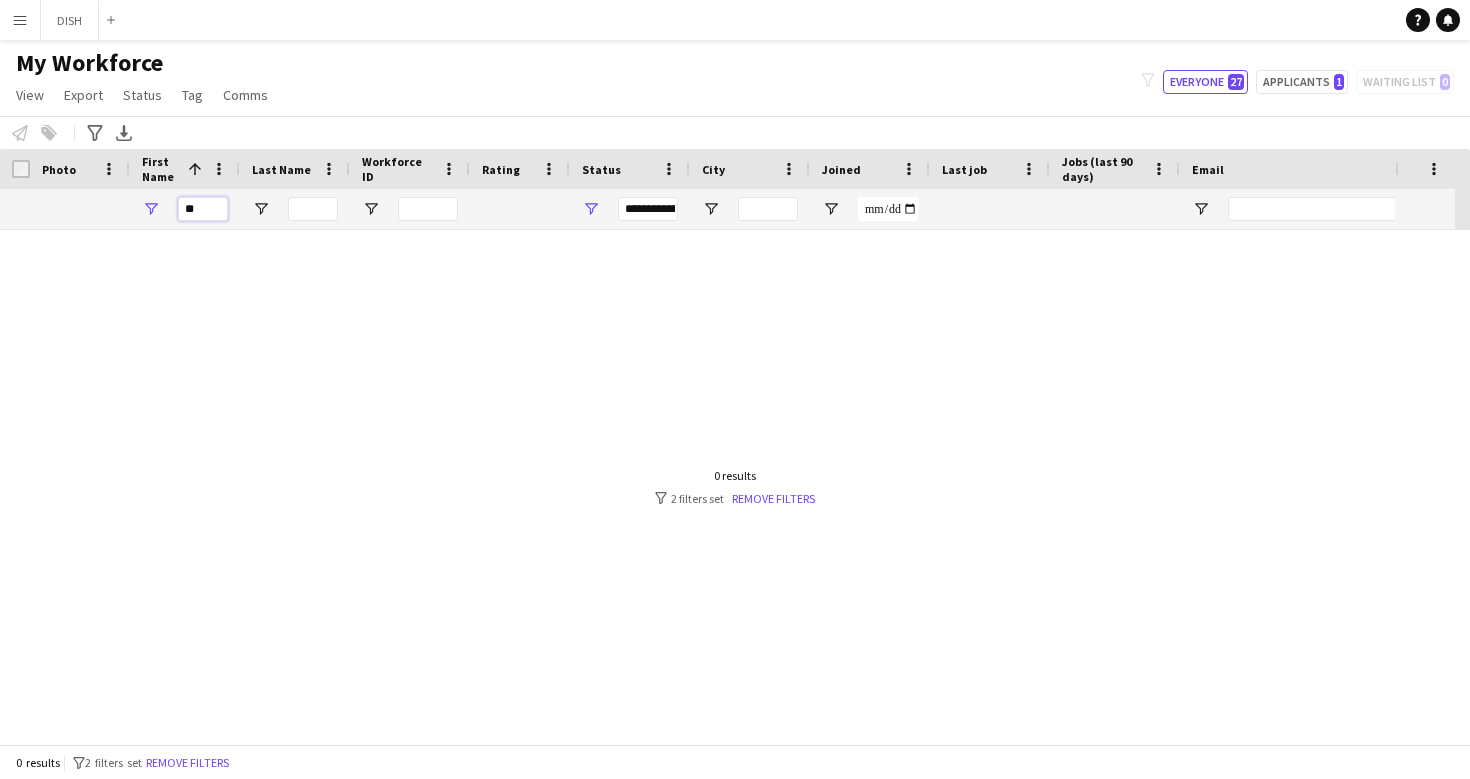 scroll, scrollTop: 0, scrollLeft: 0, axis: both 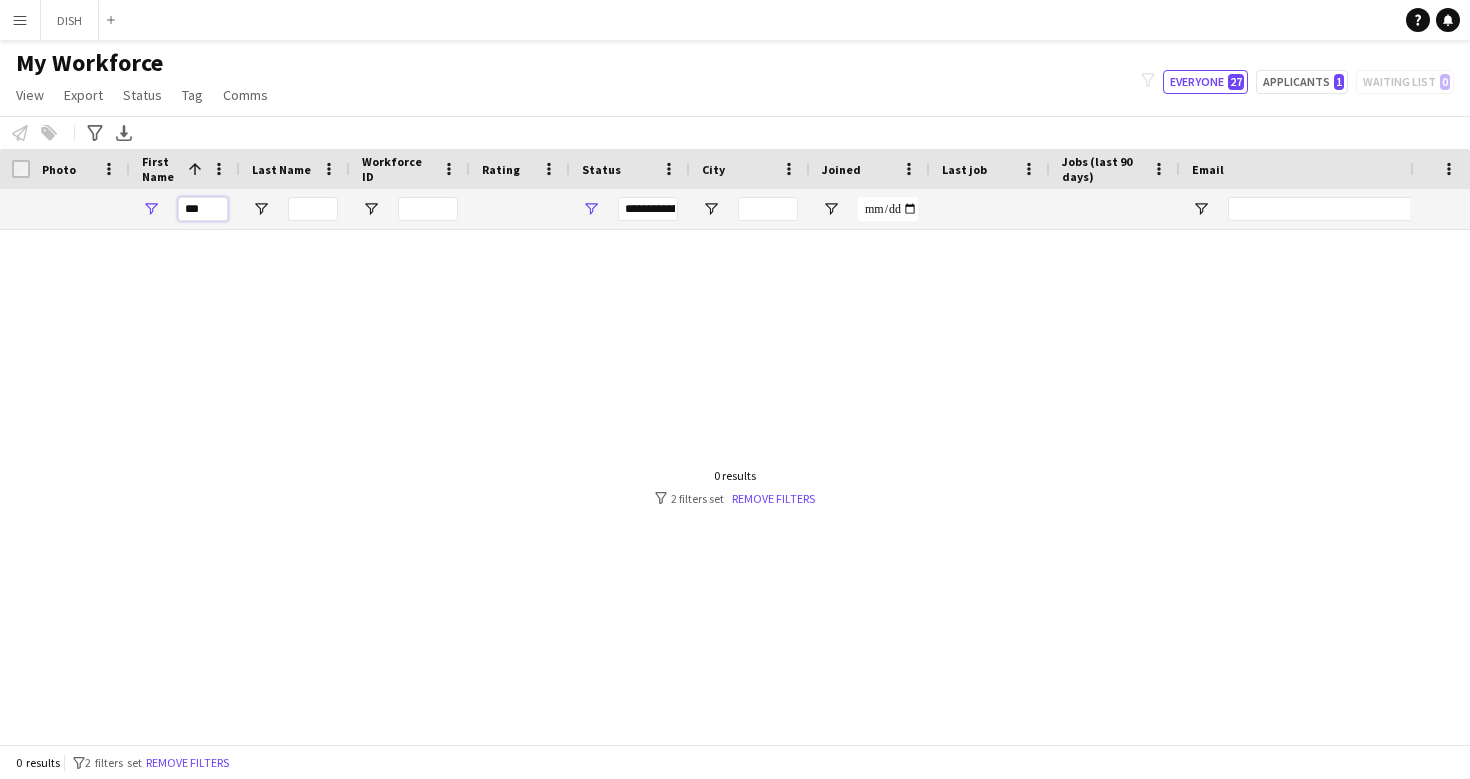 type on "****" 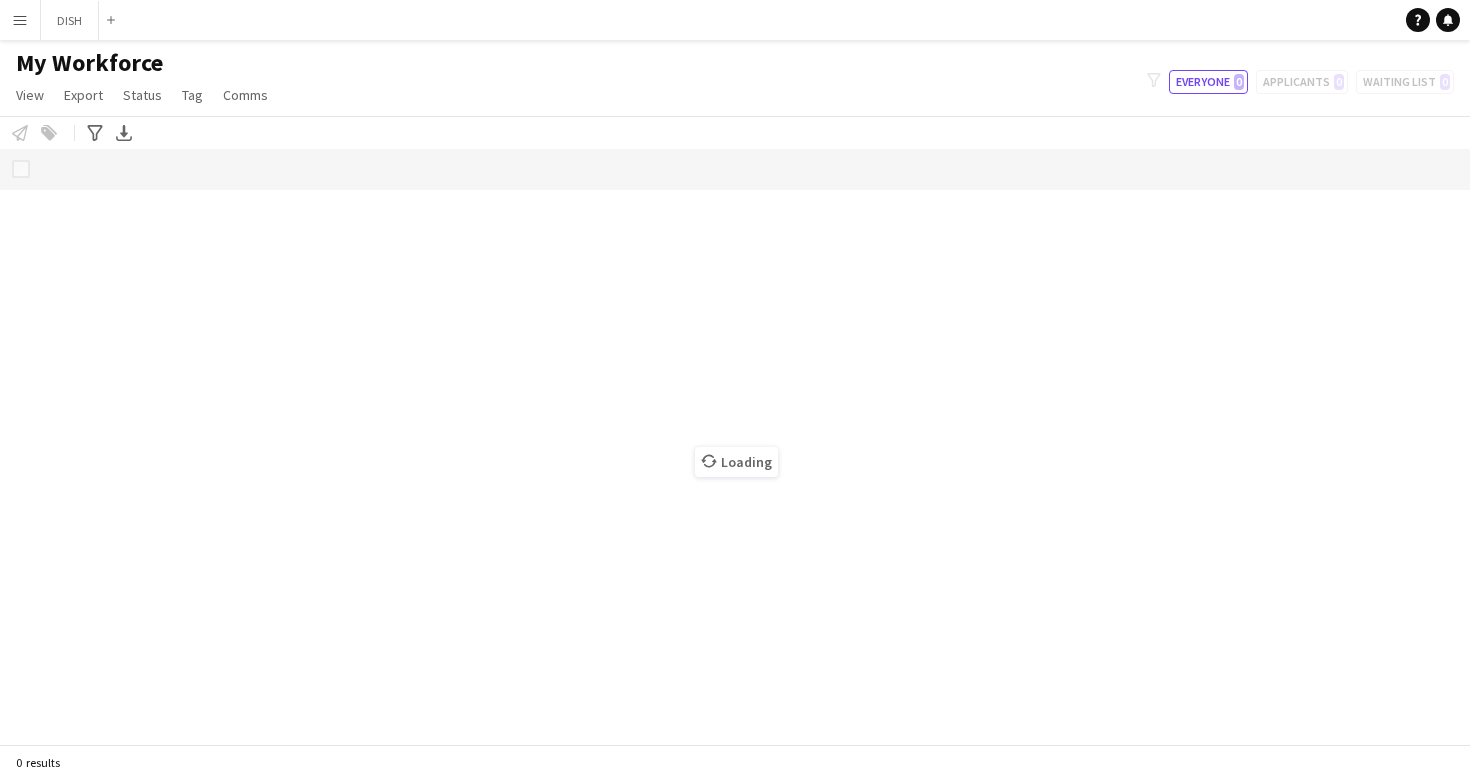 scroll, scrollTop: 0, scrollLeft: 0, axis: both 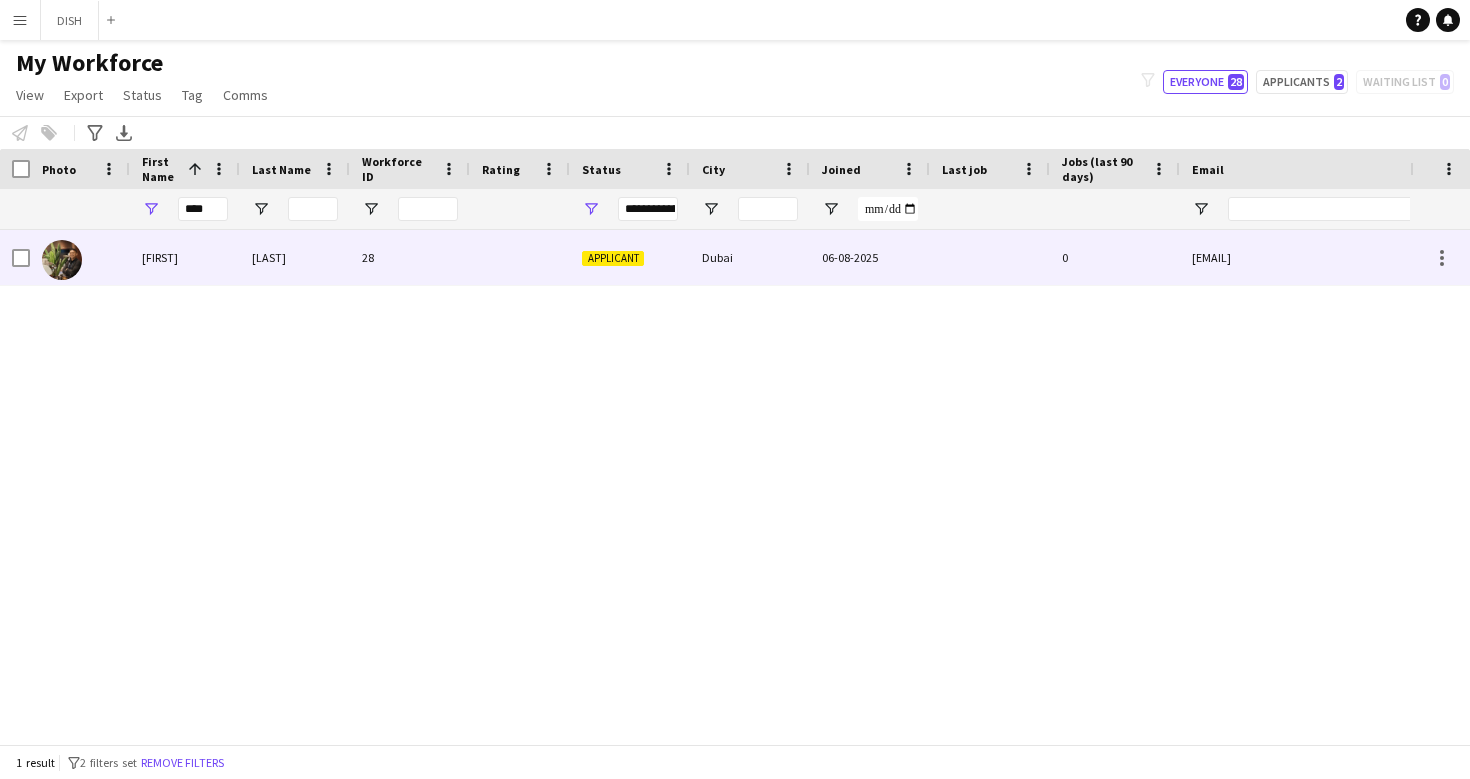 click at bounding box center [520, 257] 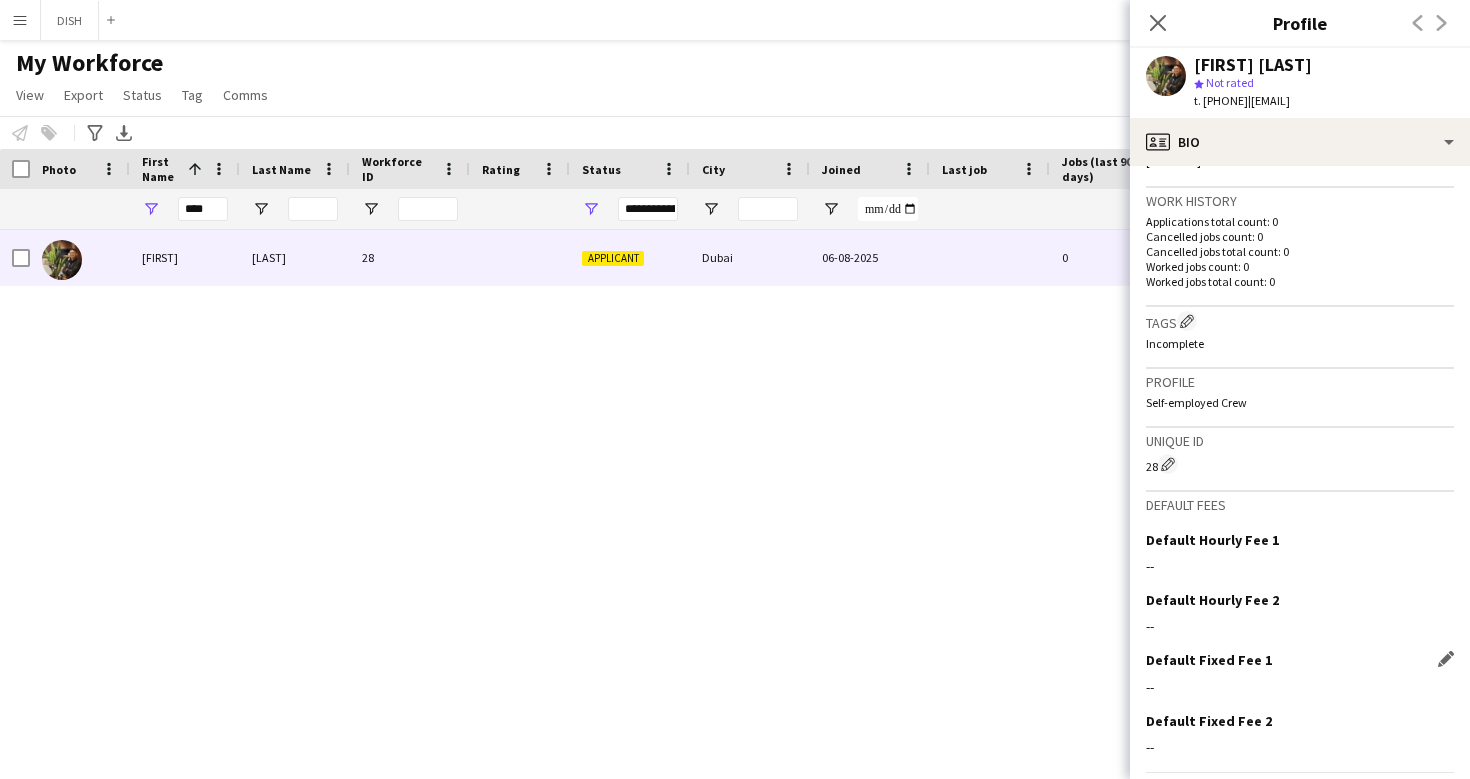 scroll, scrollTop: 555, scrollLeft: 0, axis: vertical 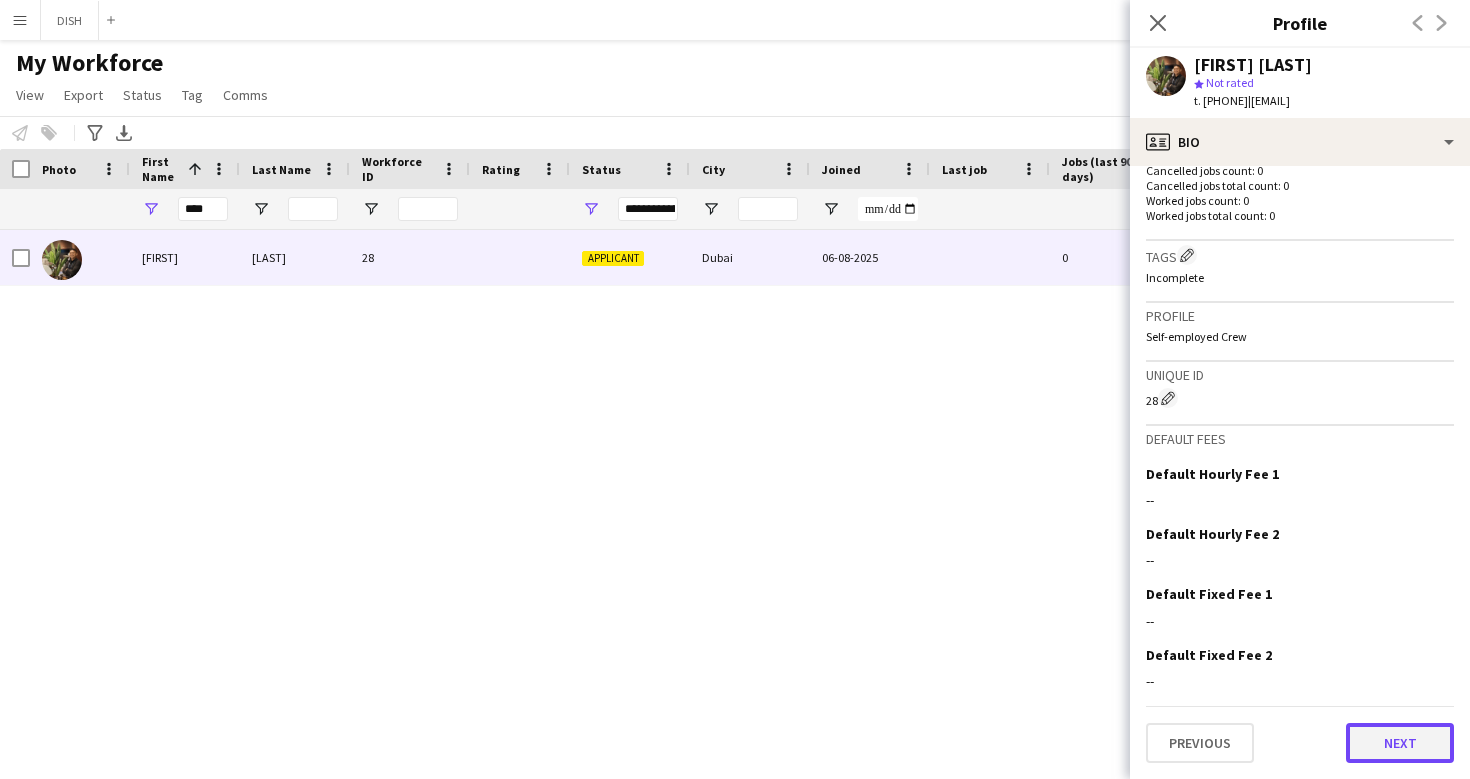 click on "Next" 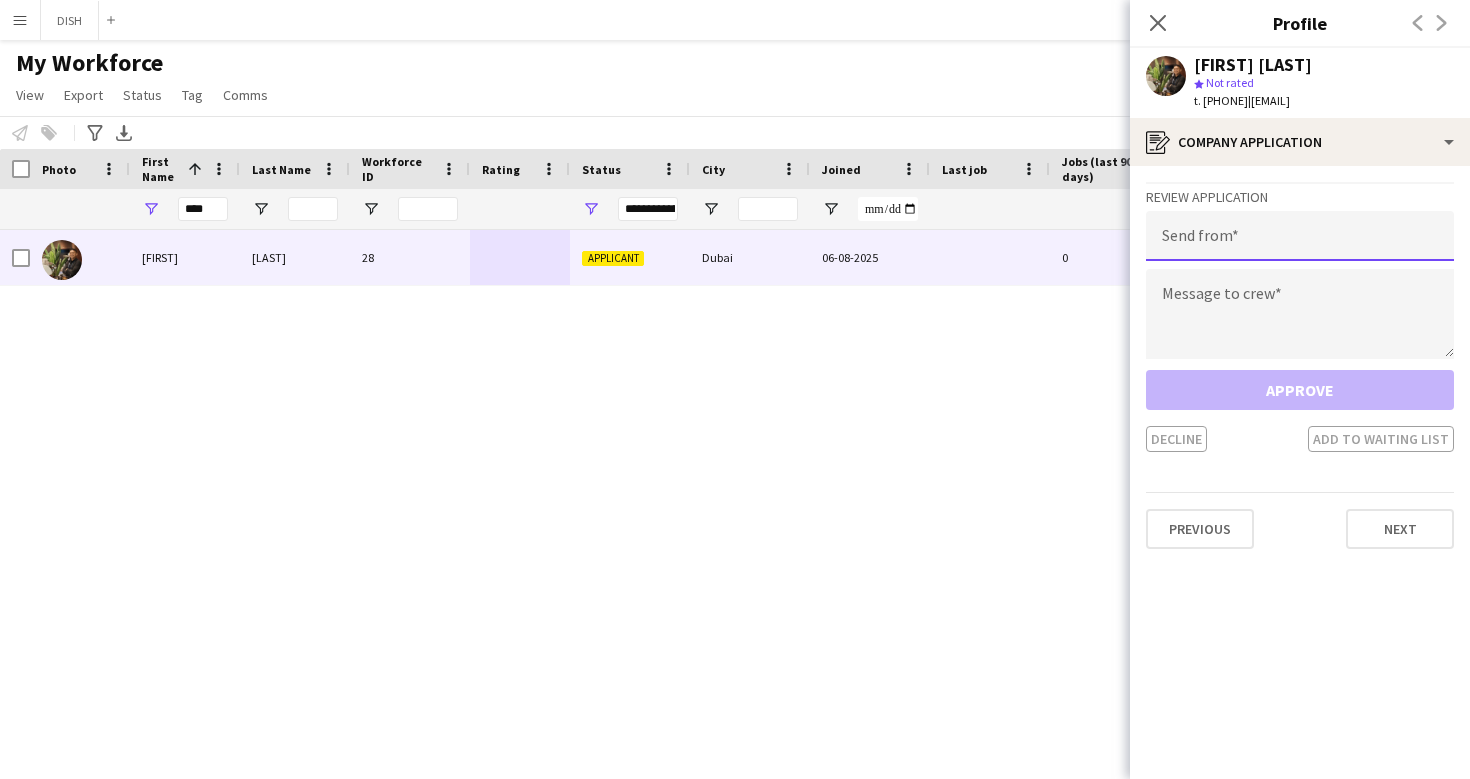 click 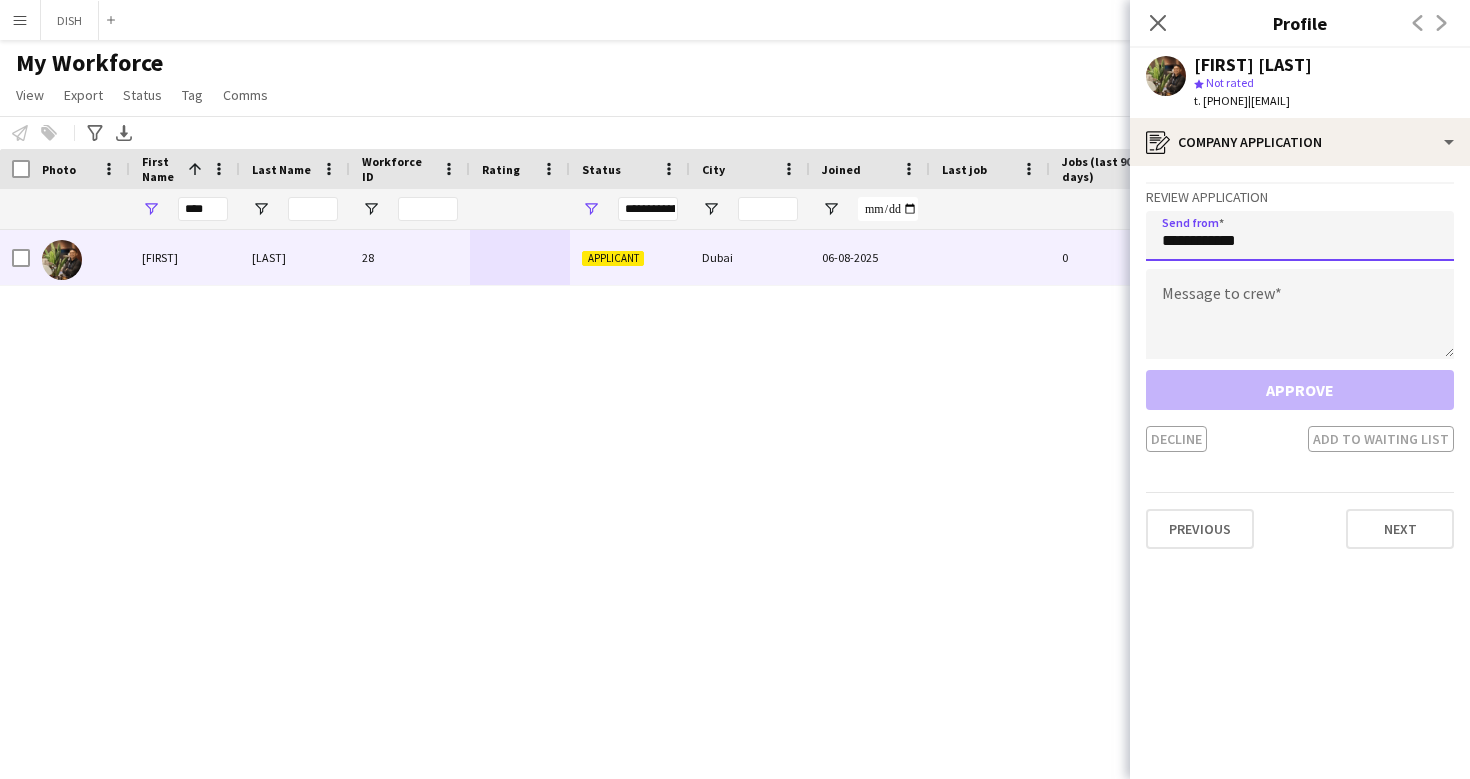type on "**********" 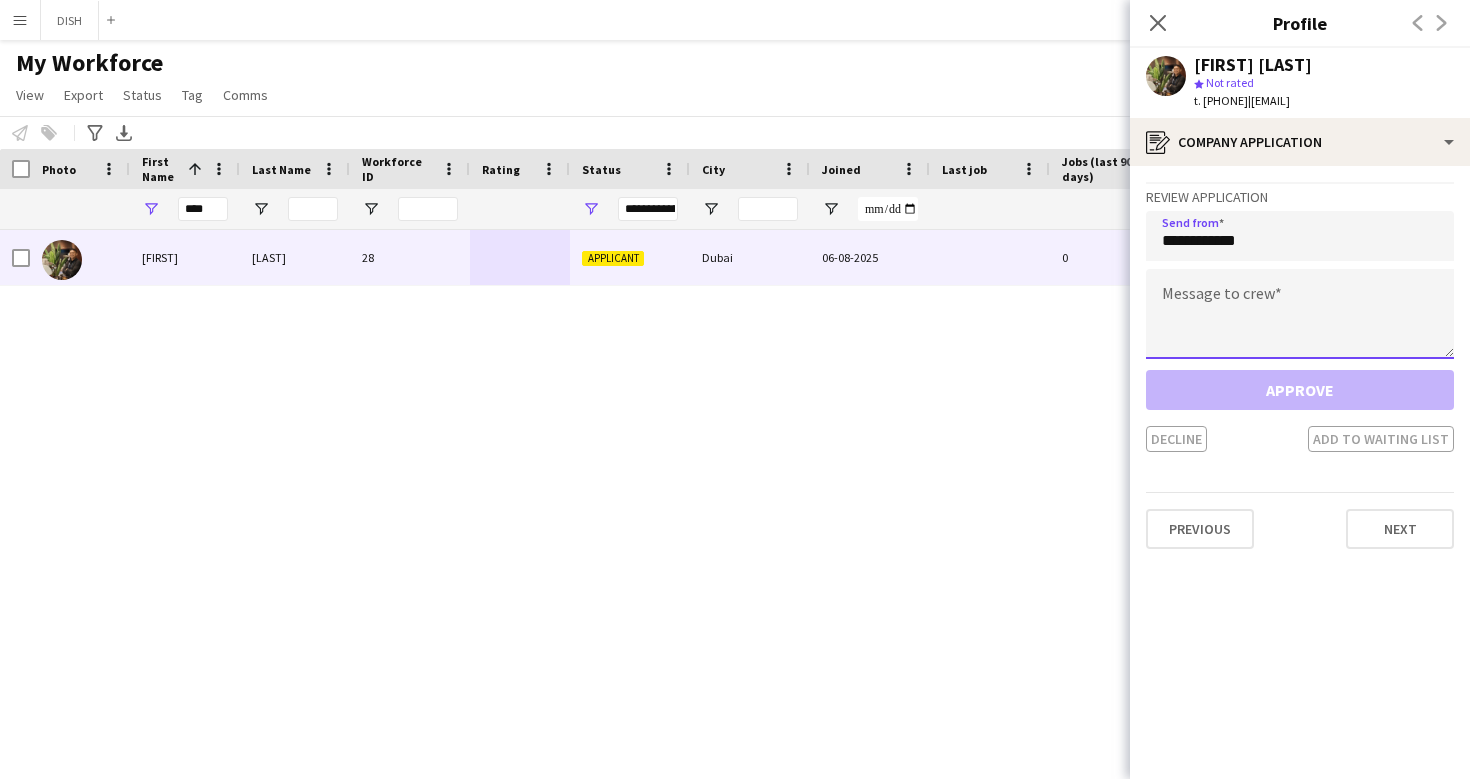 click 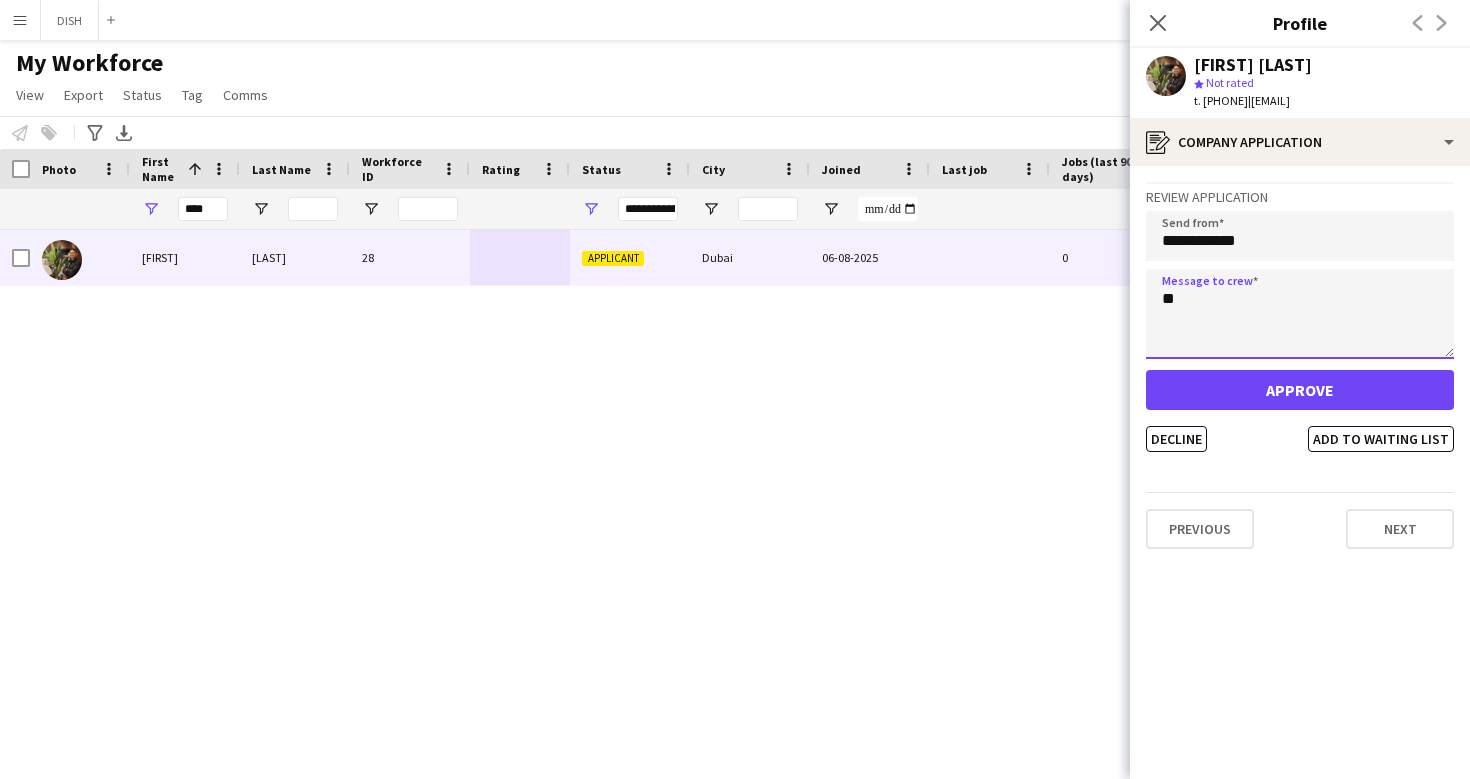 type on "*" 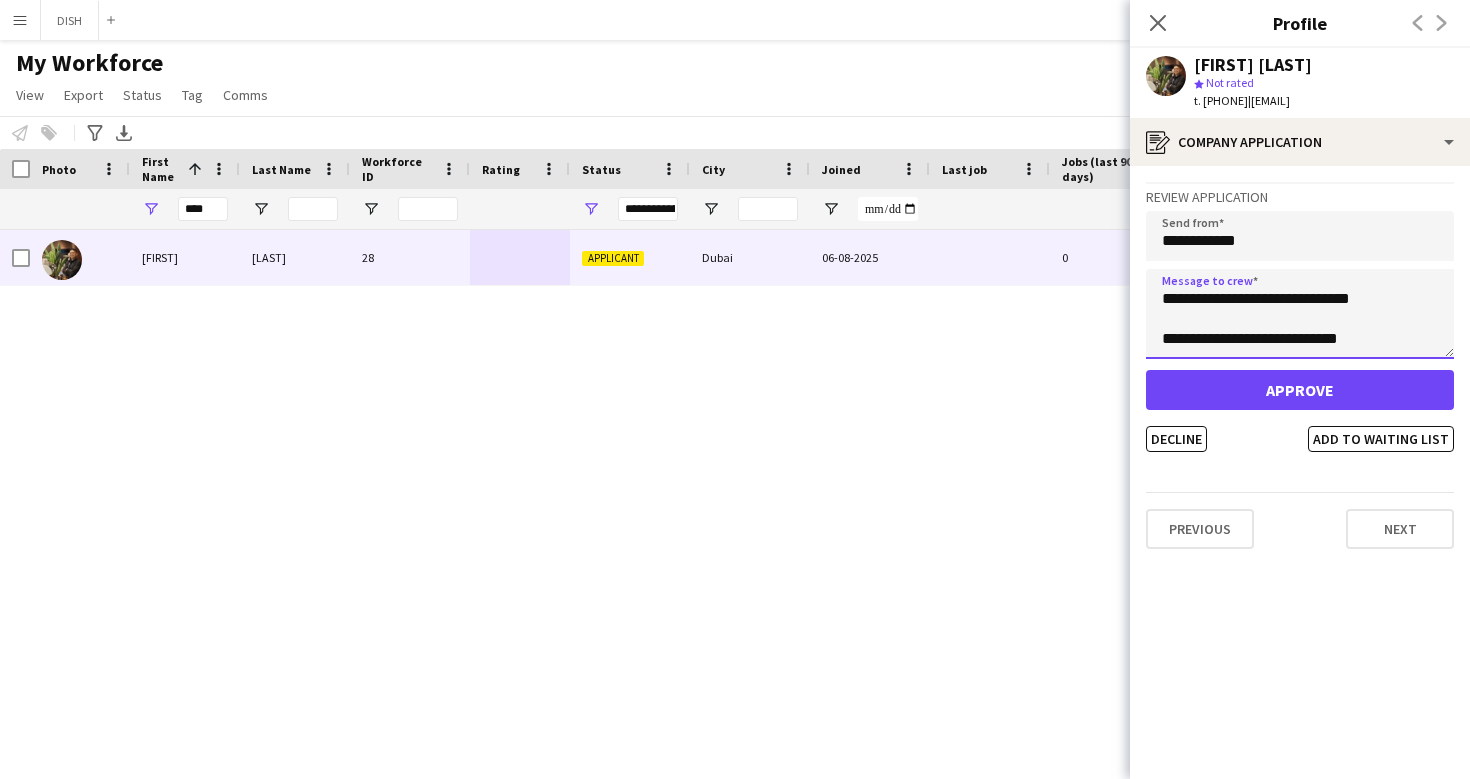 type on "**********" 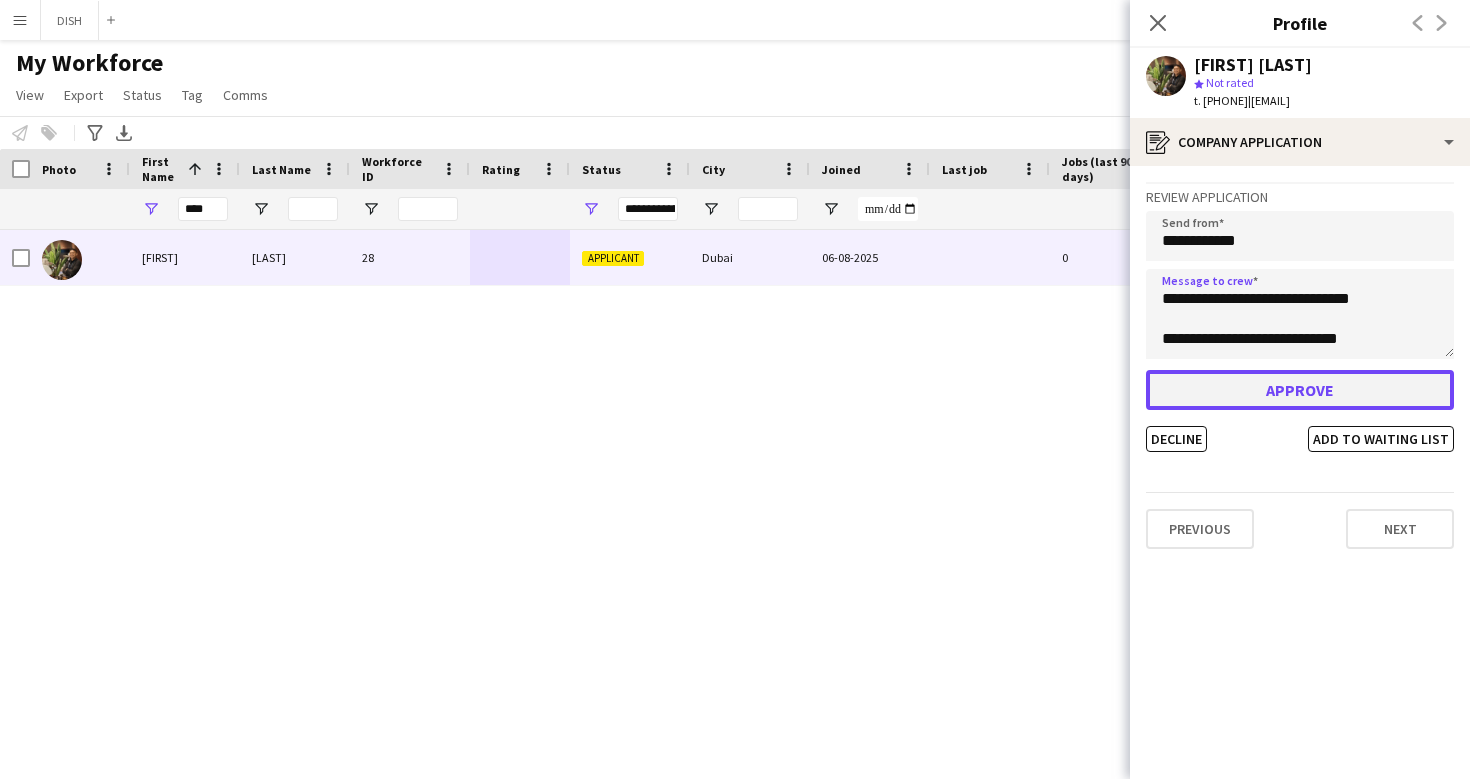 click on "Approve" 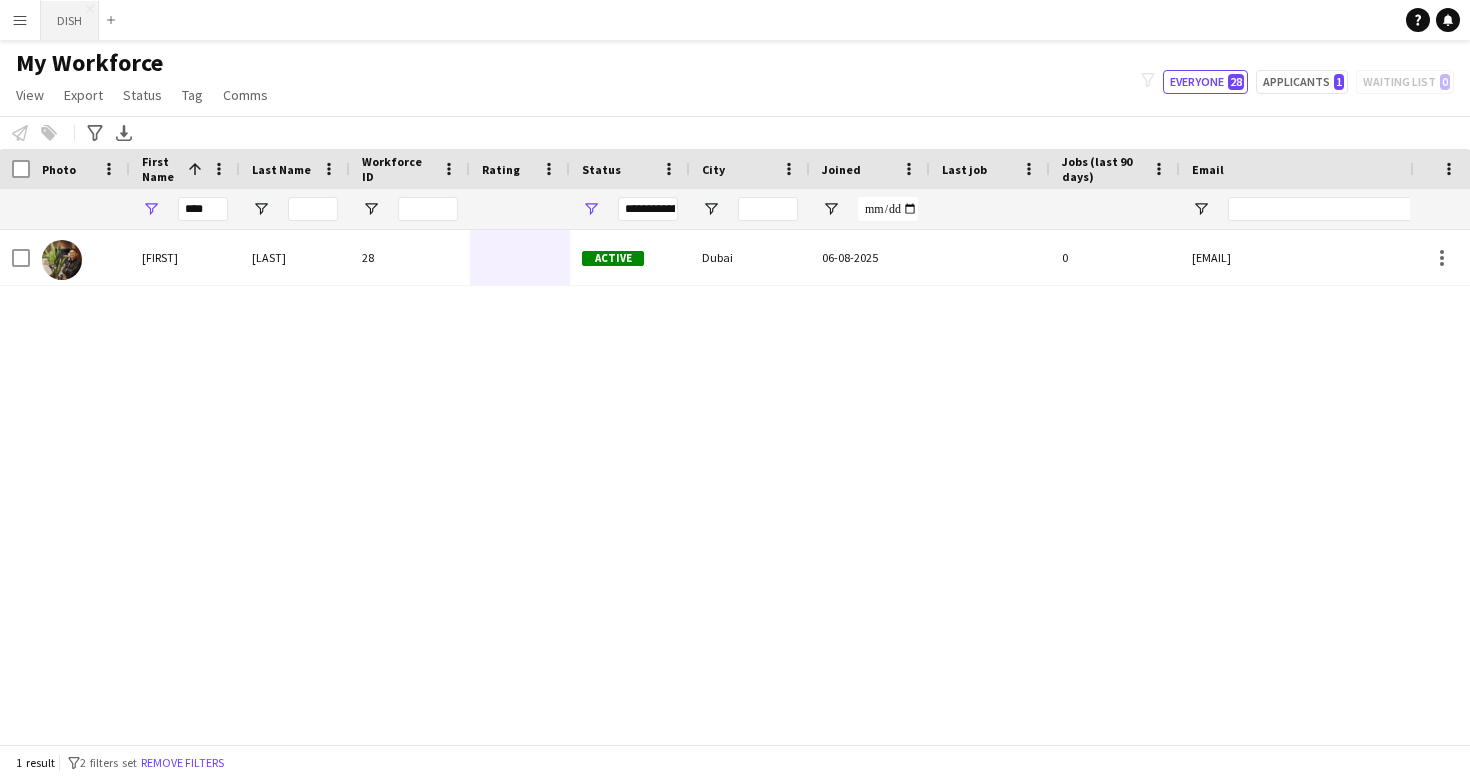 click on "DISH
Close" at bounding box center [70, 20] 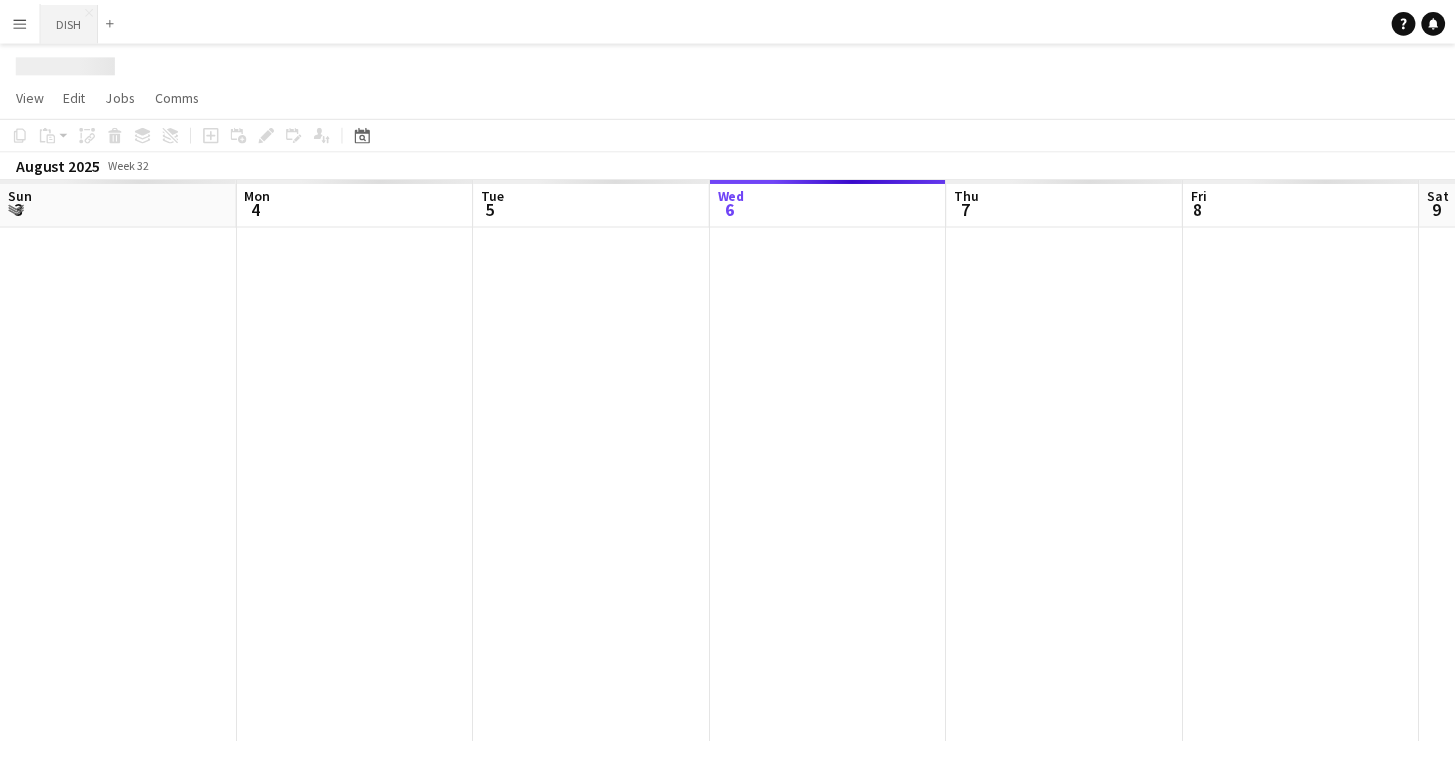 scroll, scrollTop: 0, scrollLeft: 478, axis: horizontal 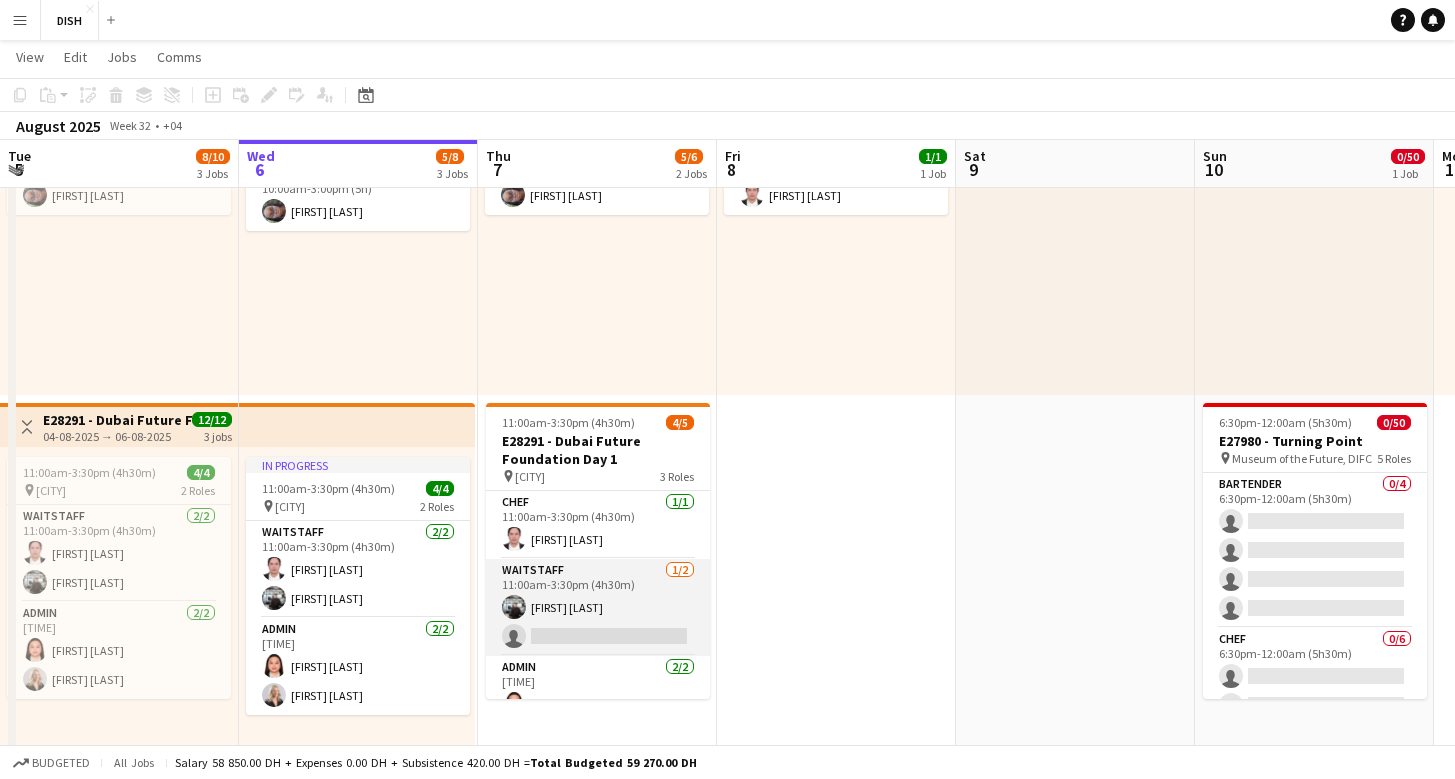 click on "Waitstaff   1/2   11:00am-3:30pm (4h30m)
Guilbert Cajelo
single-neutral-actions" at bounding box center (598, 607) 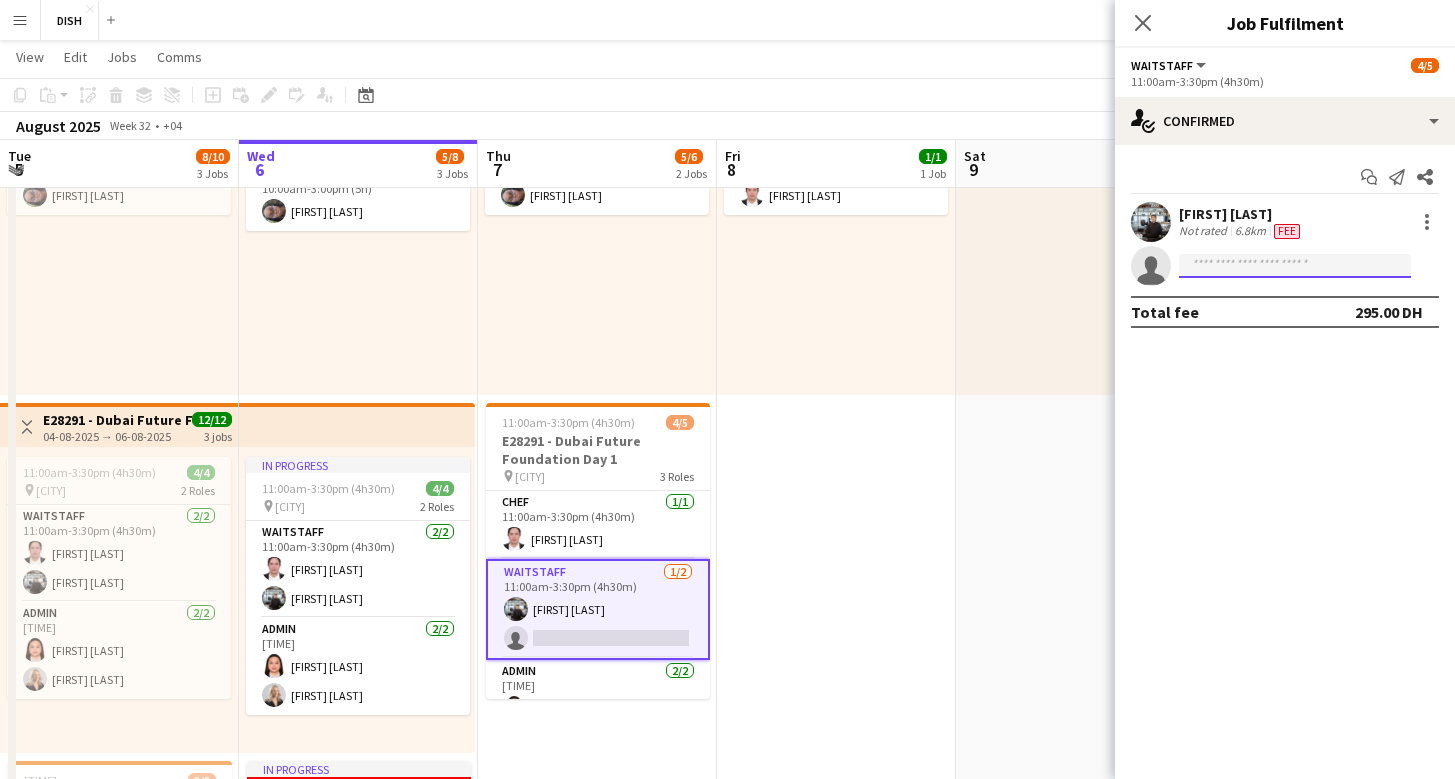 click 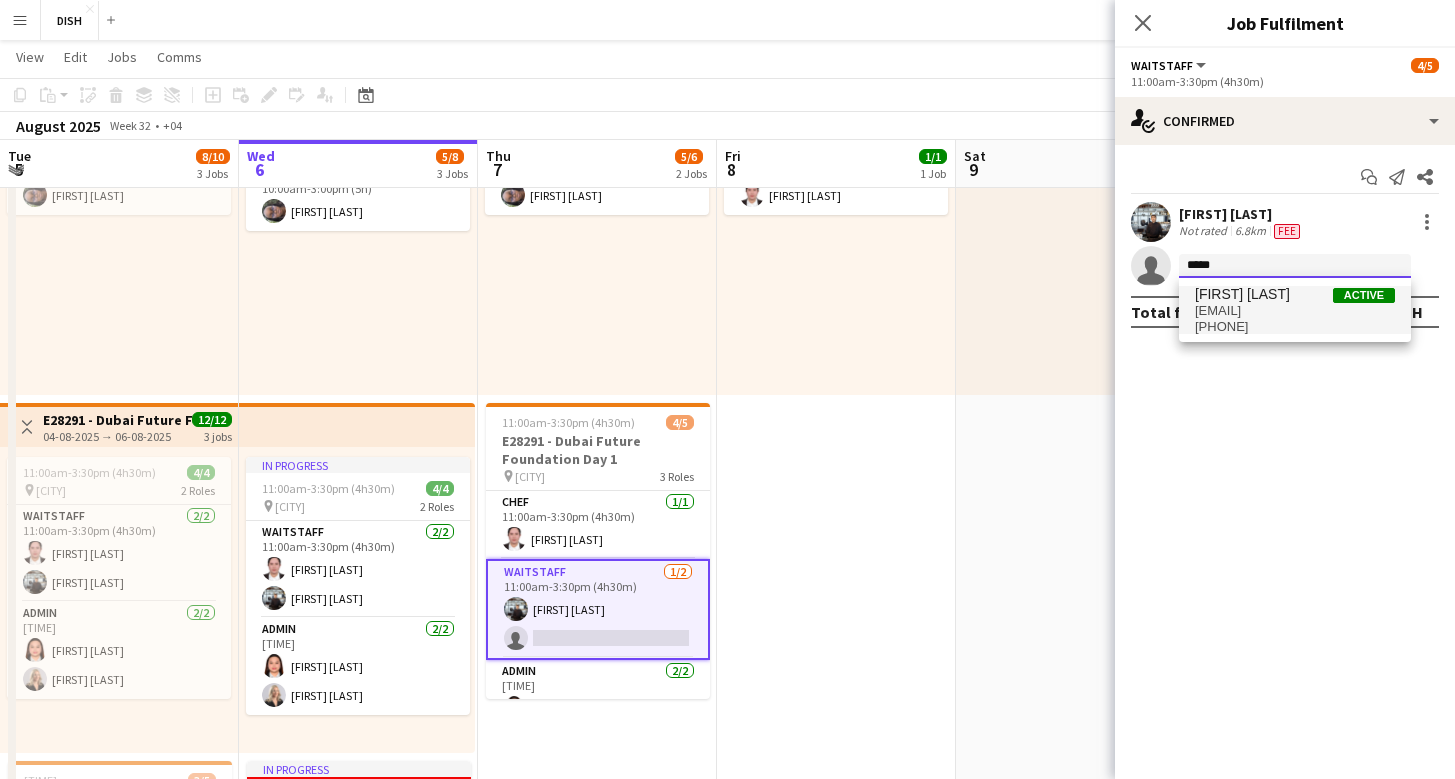 type on "*****" 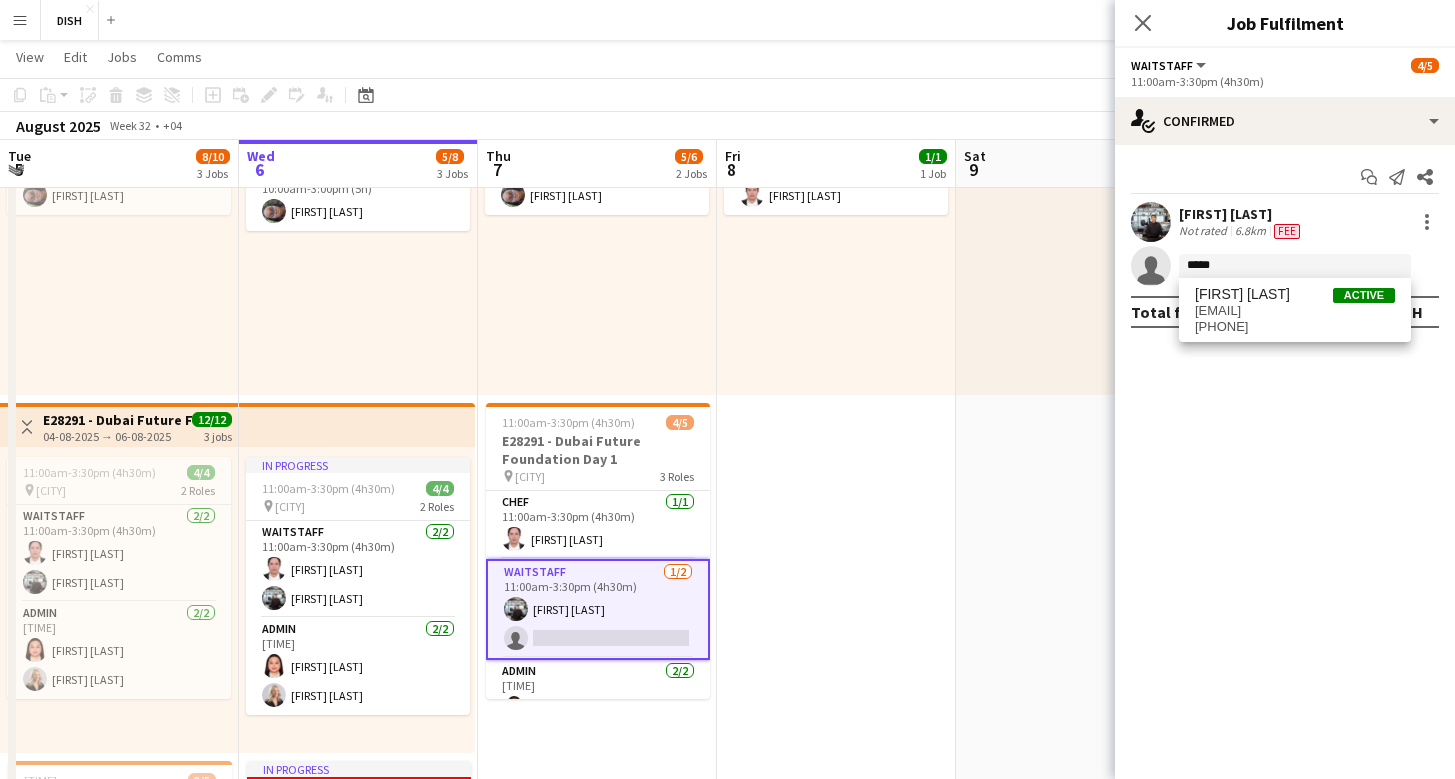 click on "Renante Ones" at bounding box center [1242, 294] 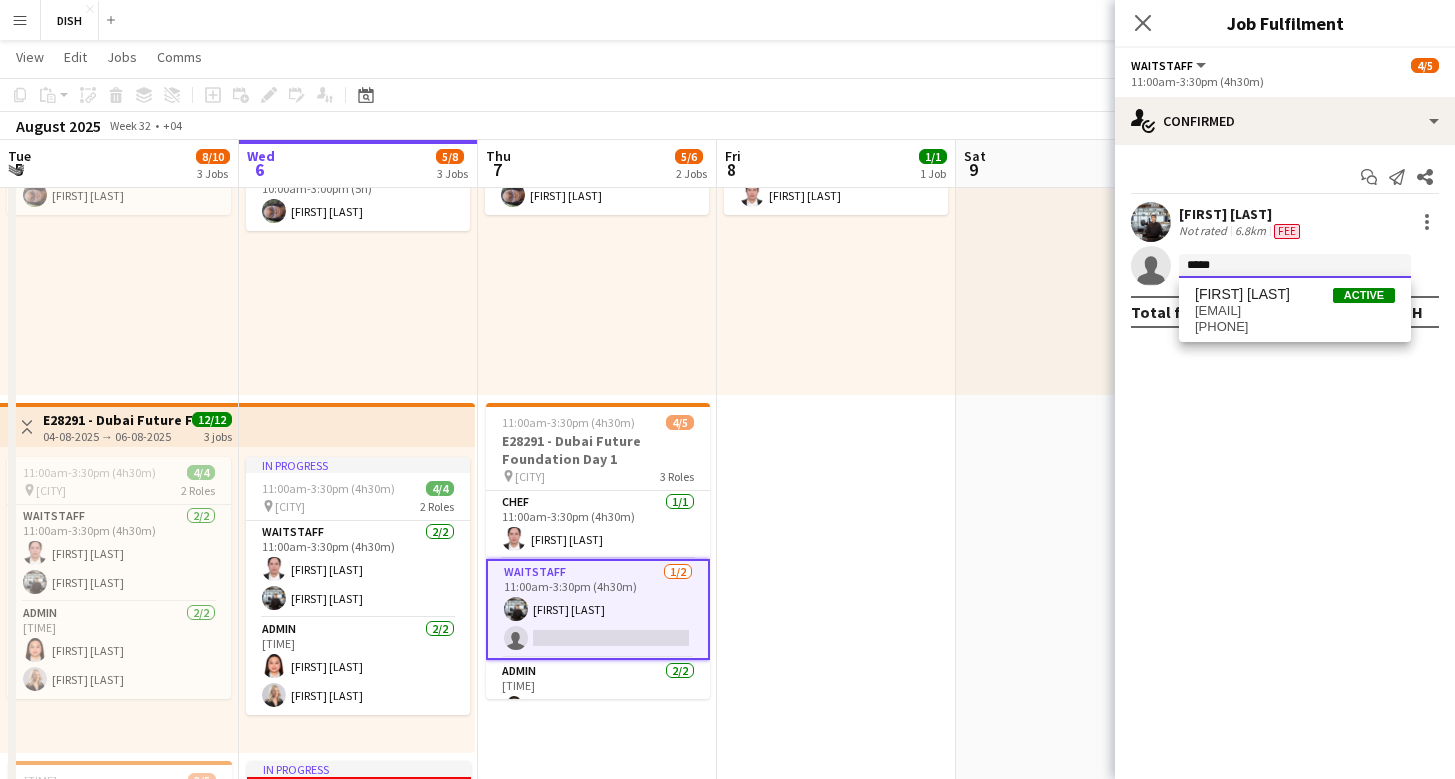 type 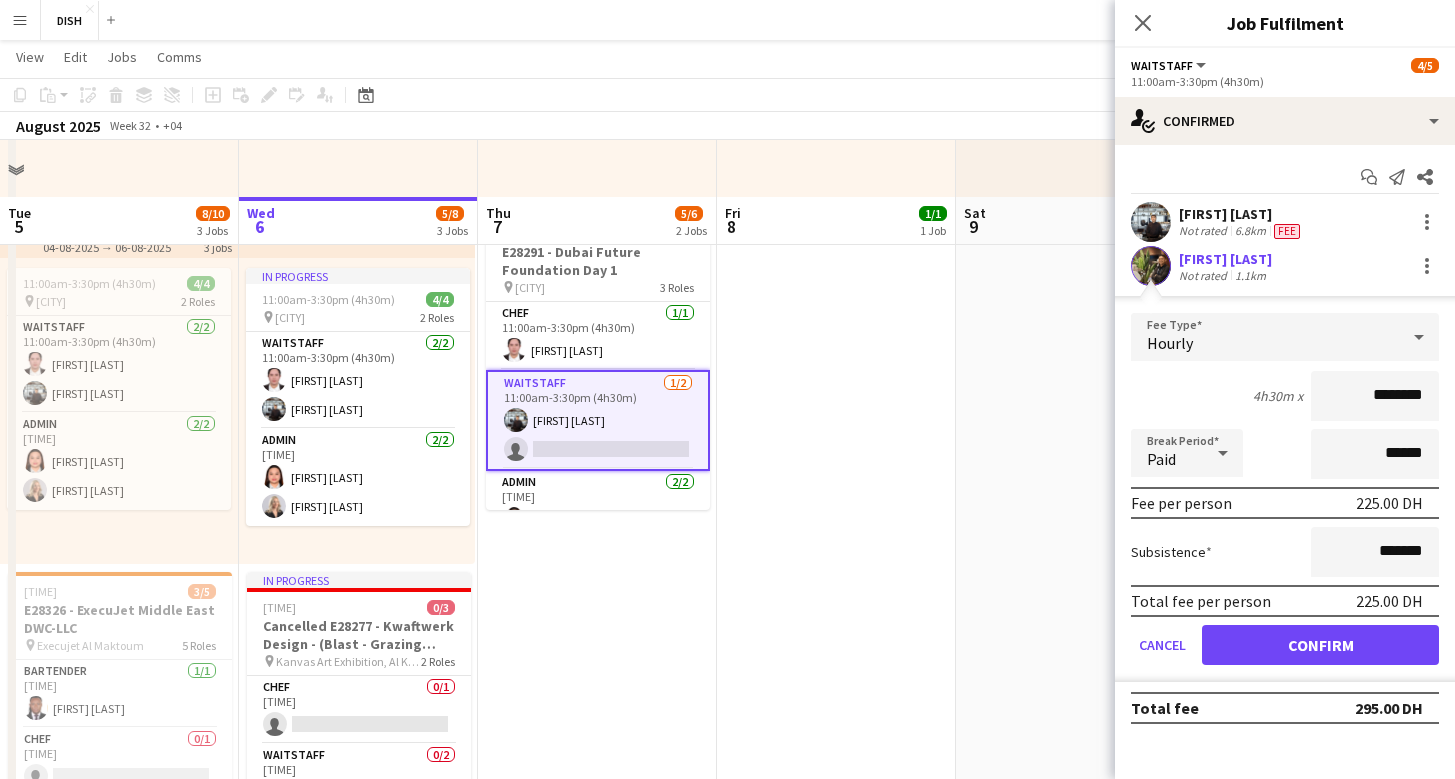 scroll, scrollTop: 469, scrollLeft: 0, axis: vertical 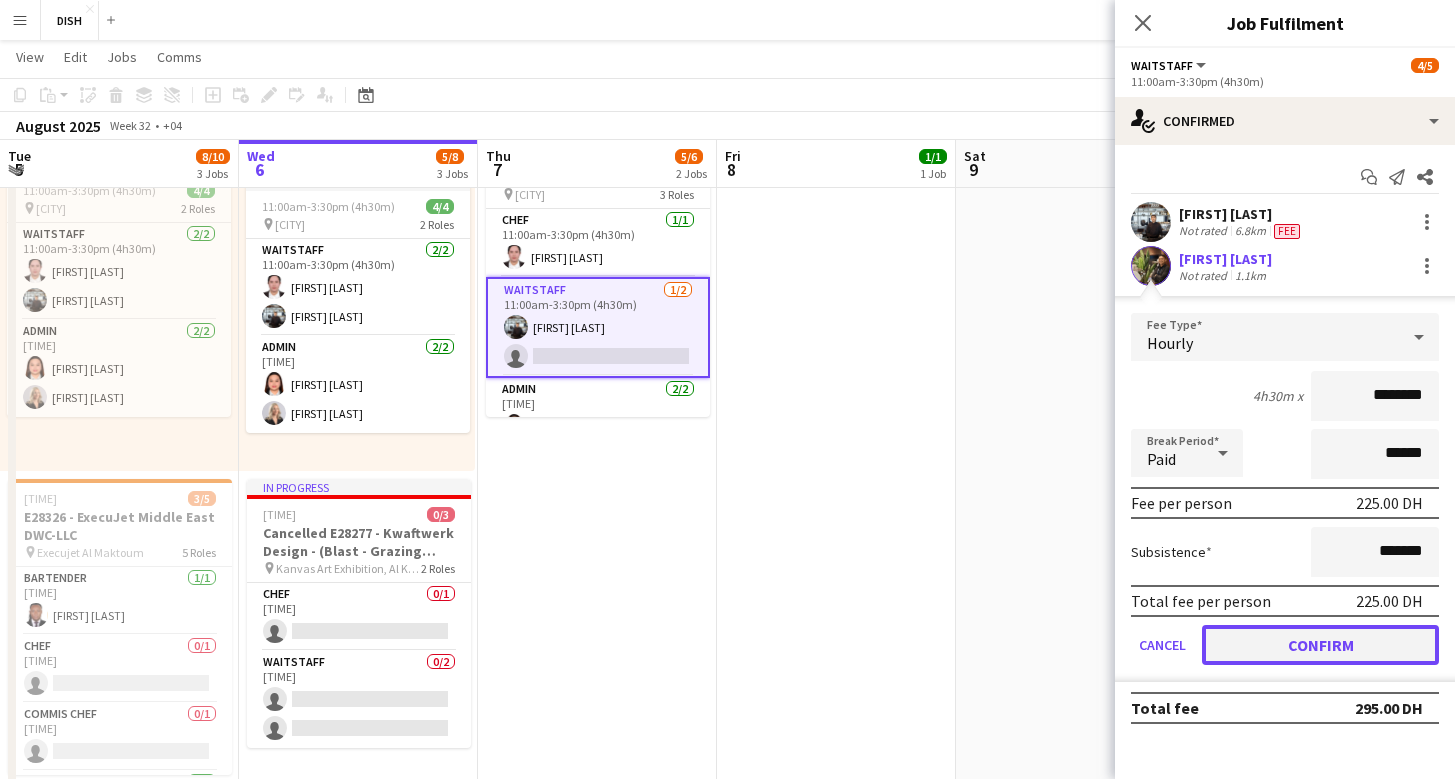 click on "Confirm" at bounding box center (1320, 645) 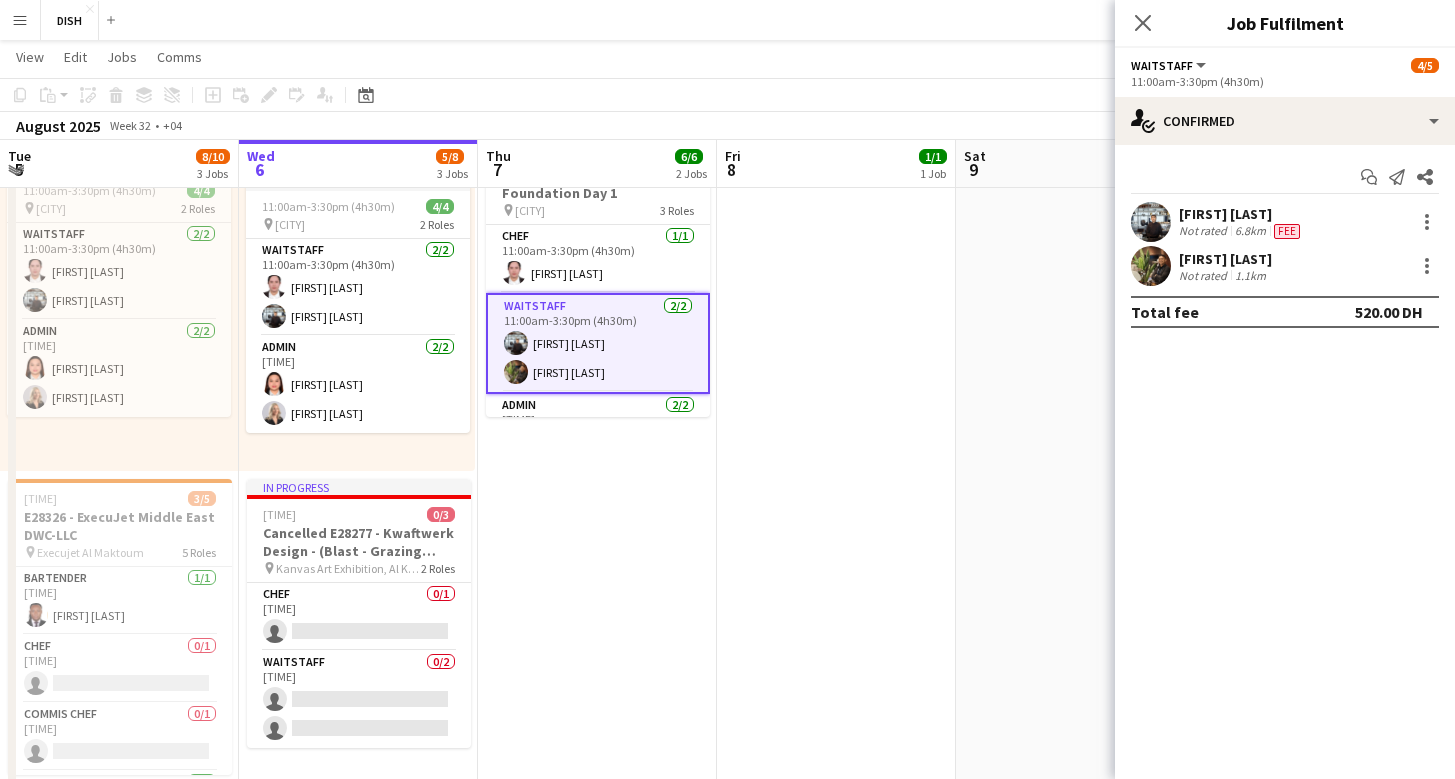 click on "check
Confirmed
Start chat
Send notification
Share
Guilbert Cajelo   Not rated   6.8km   Fee   Renante Ones   Not rated   1.1km   Total fee   520.00 DH" 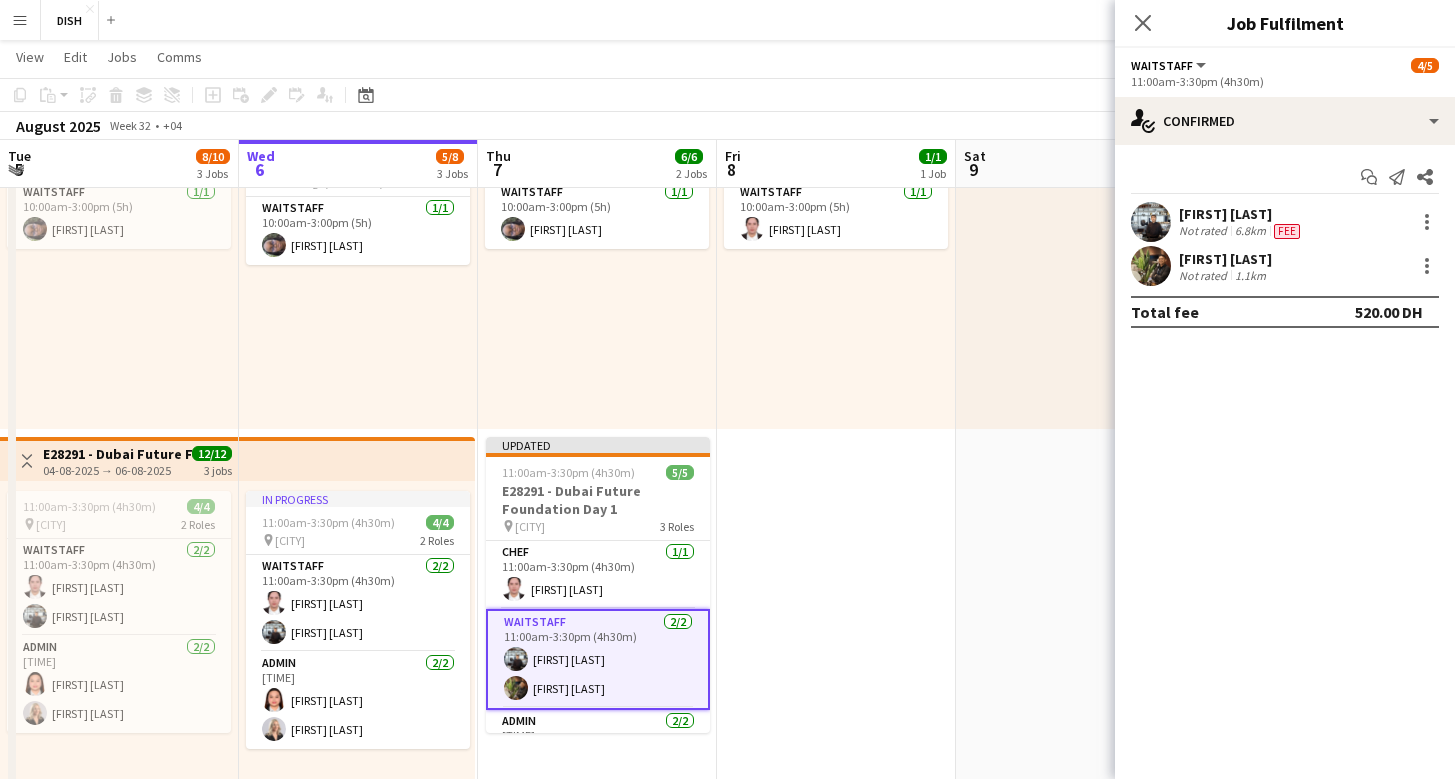 scroll, scrollTop: 157, scrollLeft: 0, axis: vertical 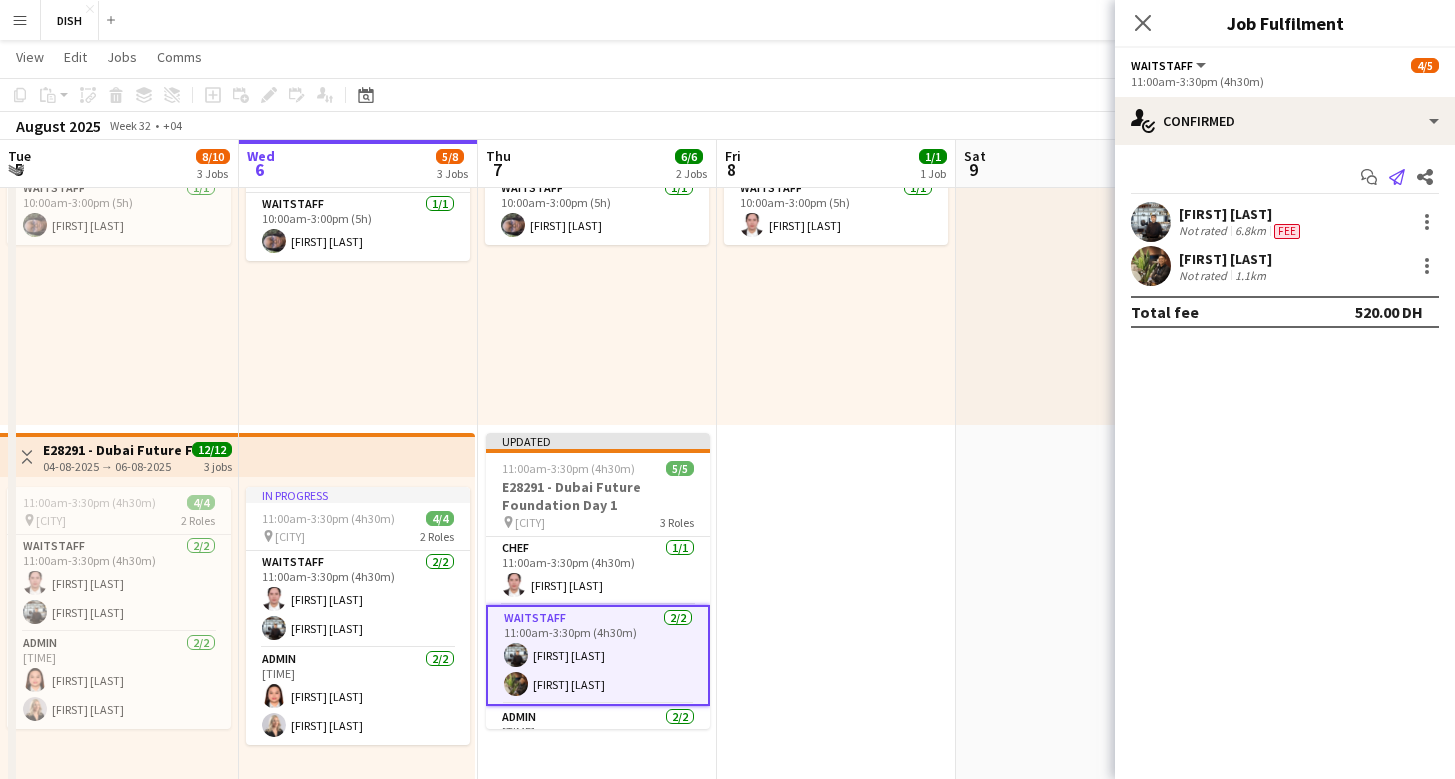 click on "Send notification" 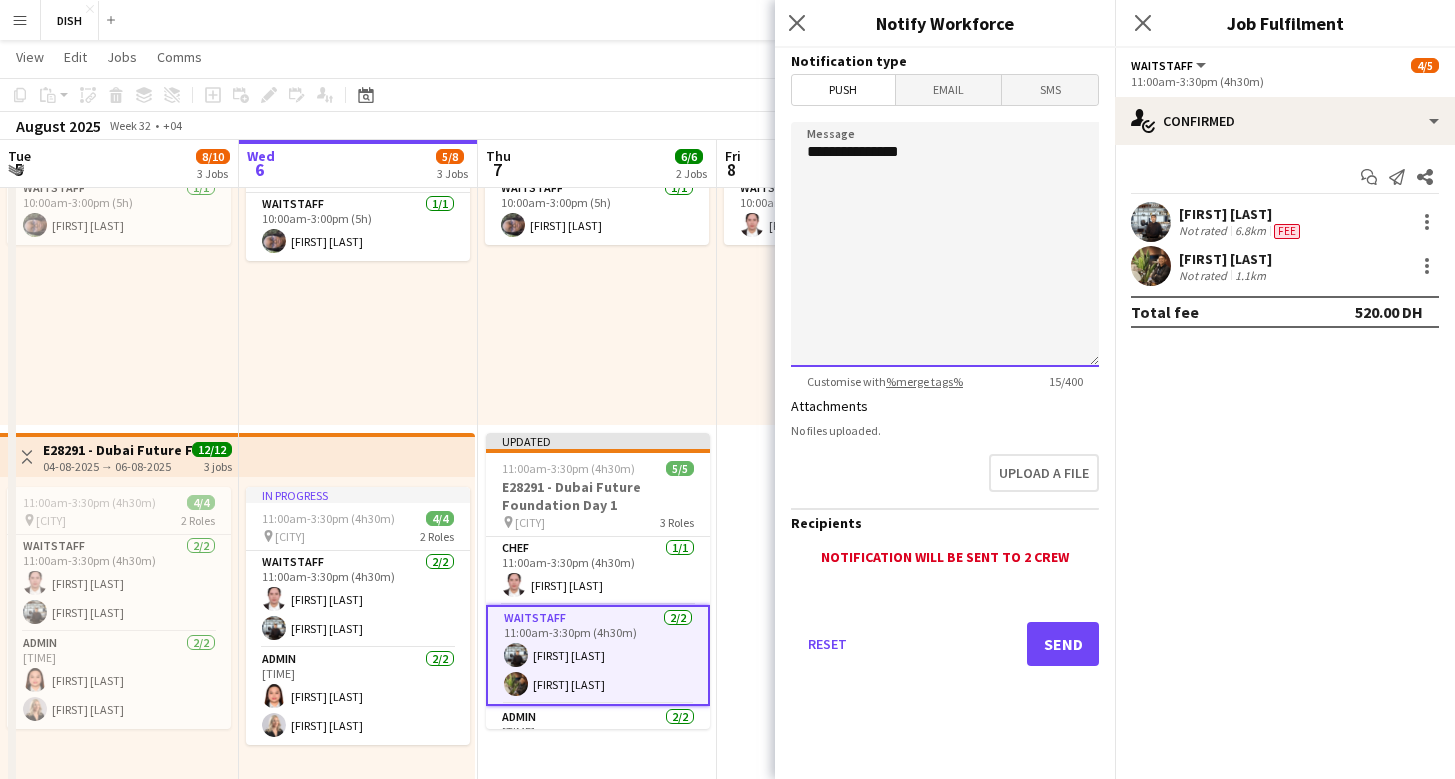 click on "**********" at bounding box center (945, 244) 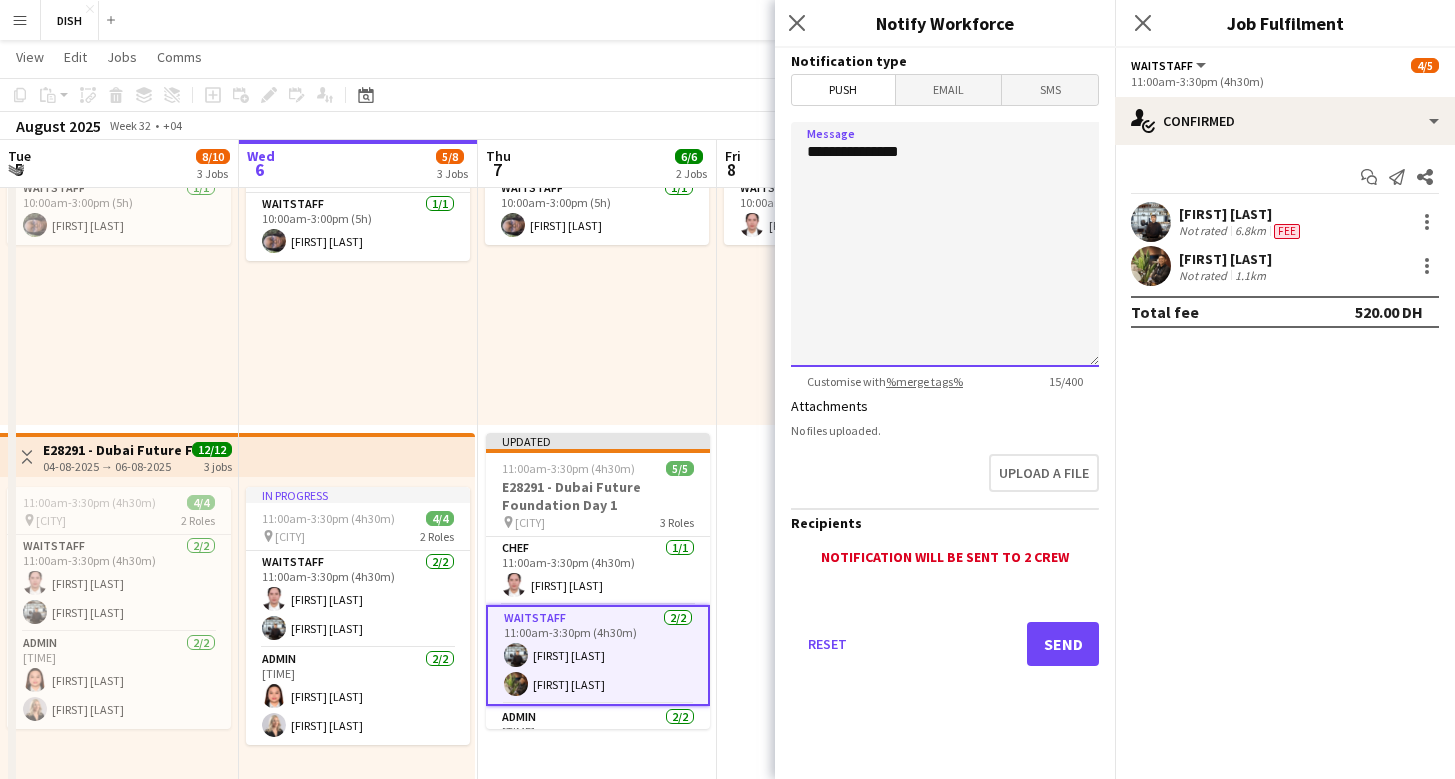 click on "**********" at bounding box center (945, 244) 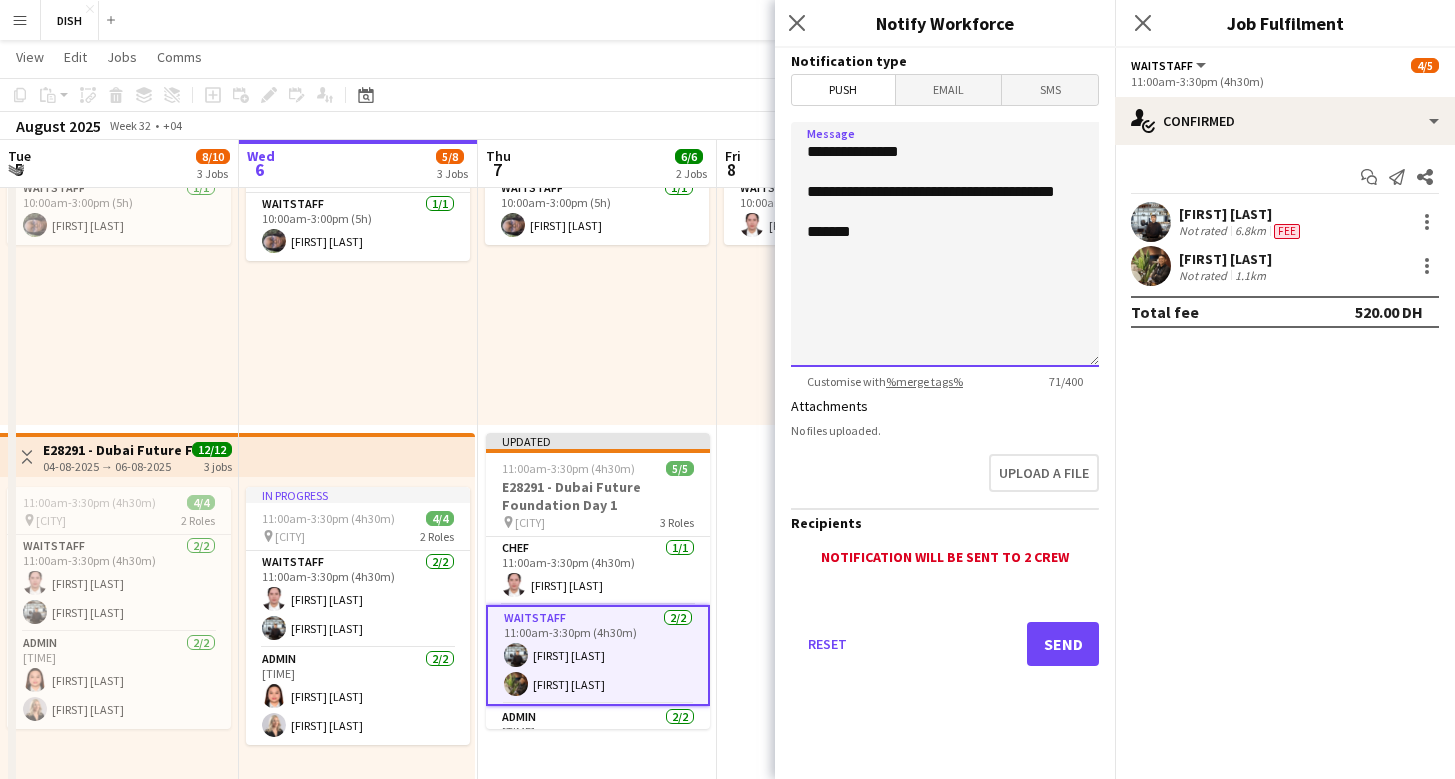 type on "**********" 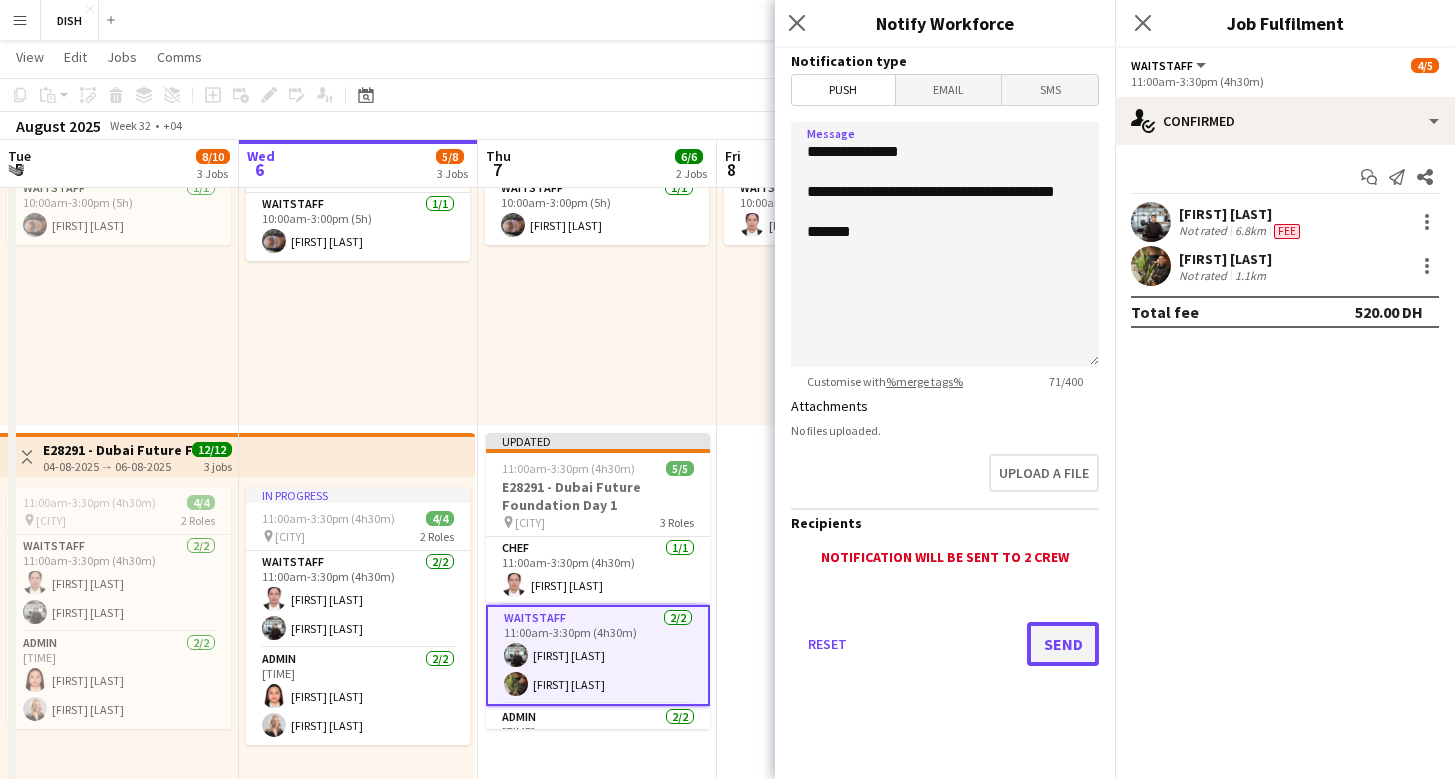 click on "Send" 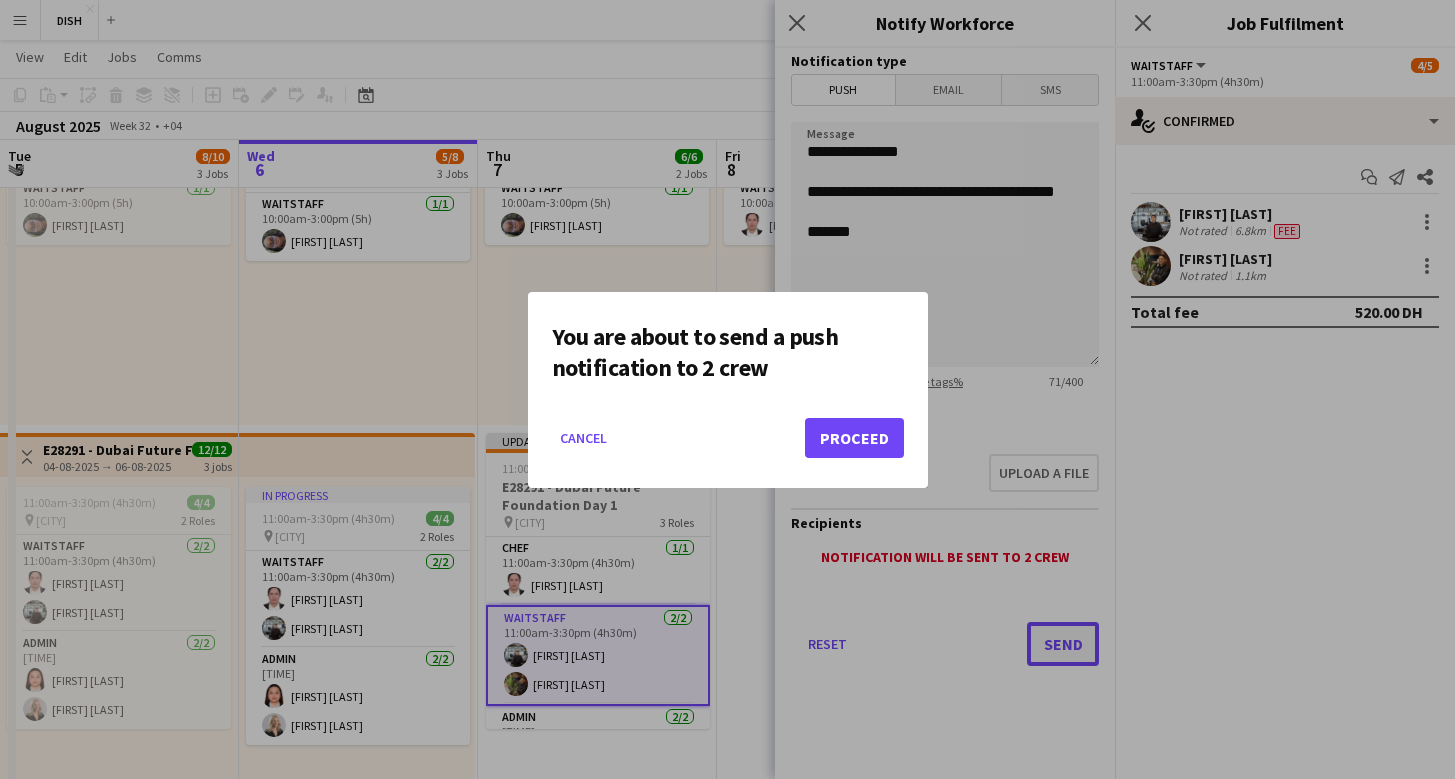 scroll, scrollTop: 0, scrollLeft: 0, axis: both 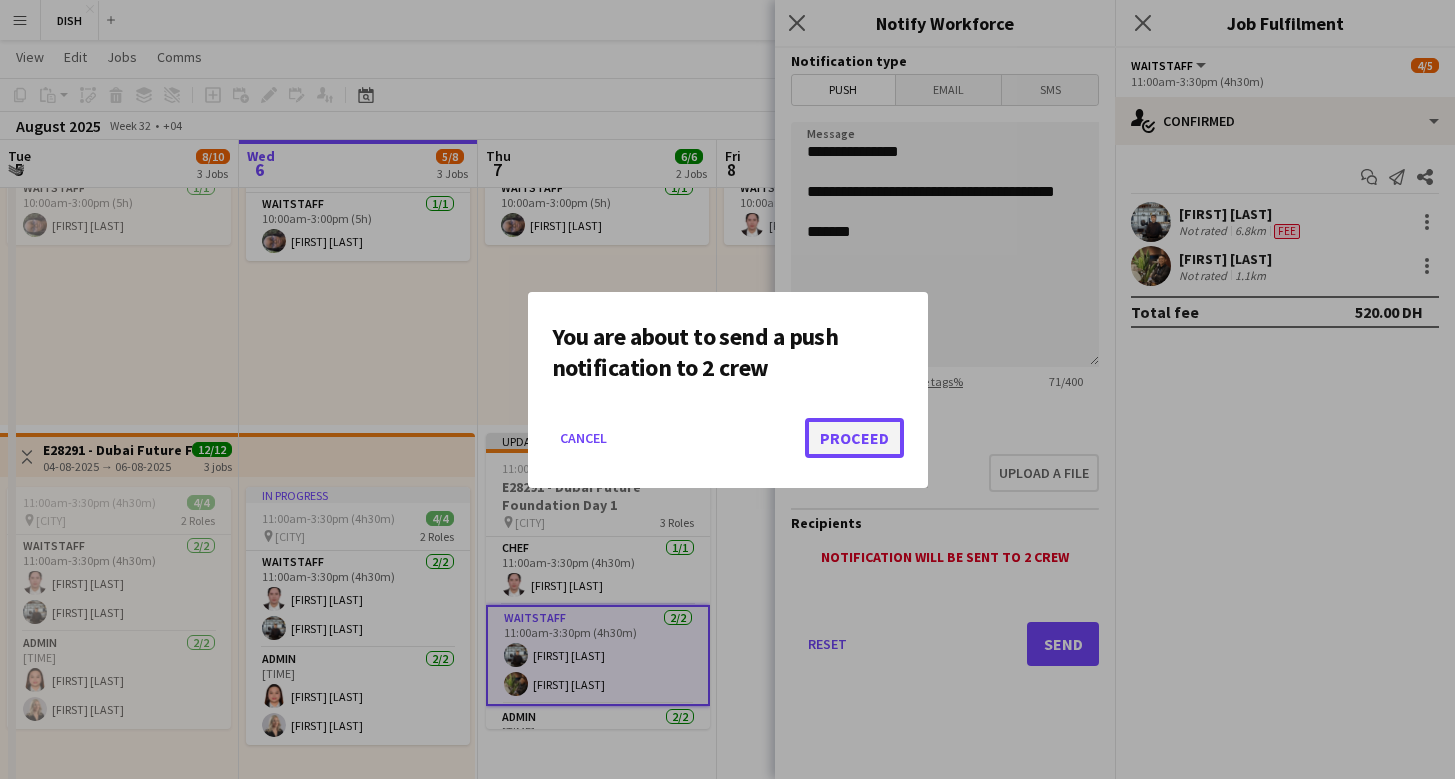 click on "Proceed" 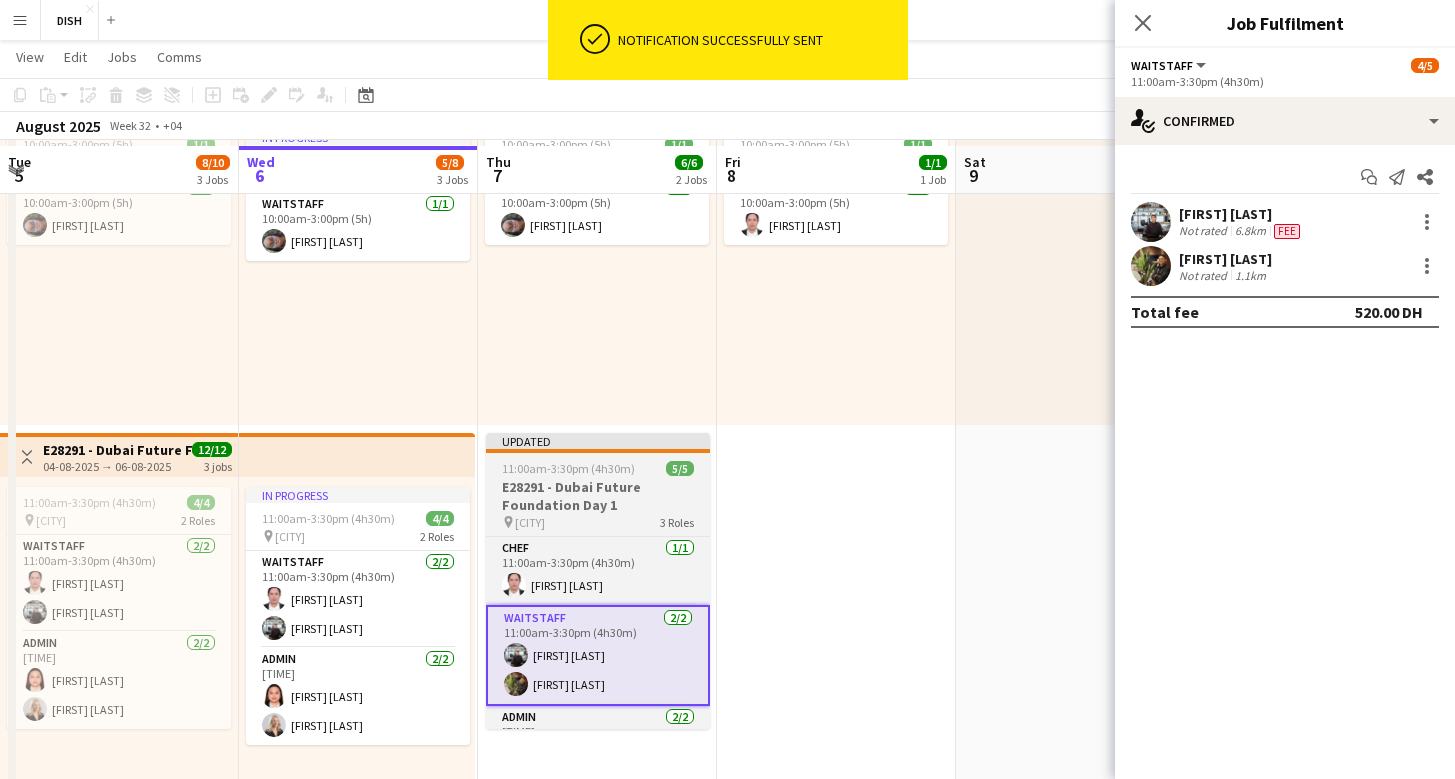 scroll, scrollTop: 336, scrollLeft: 0, axis: vertical 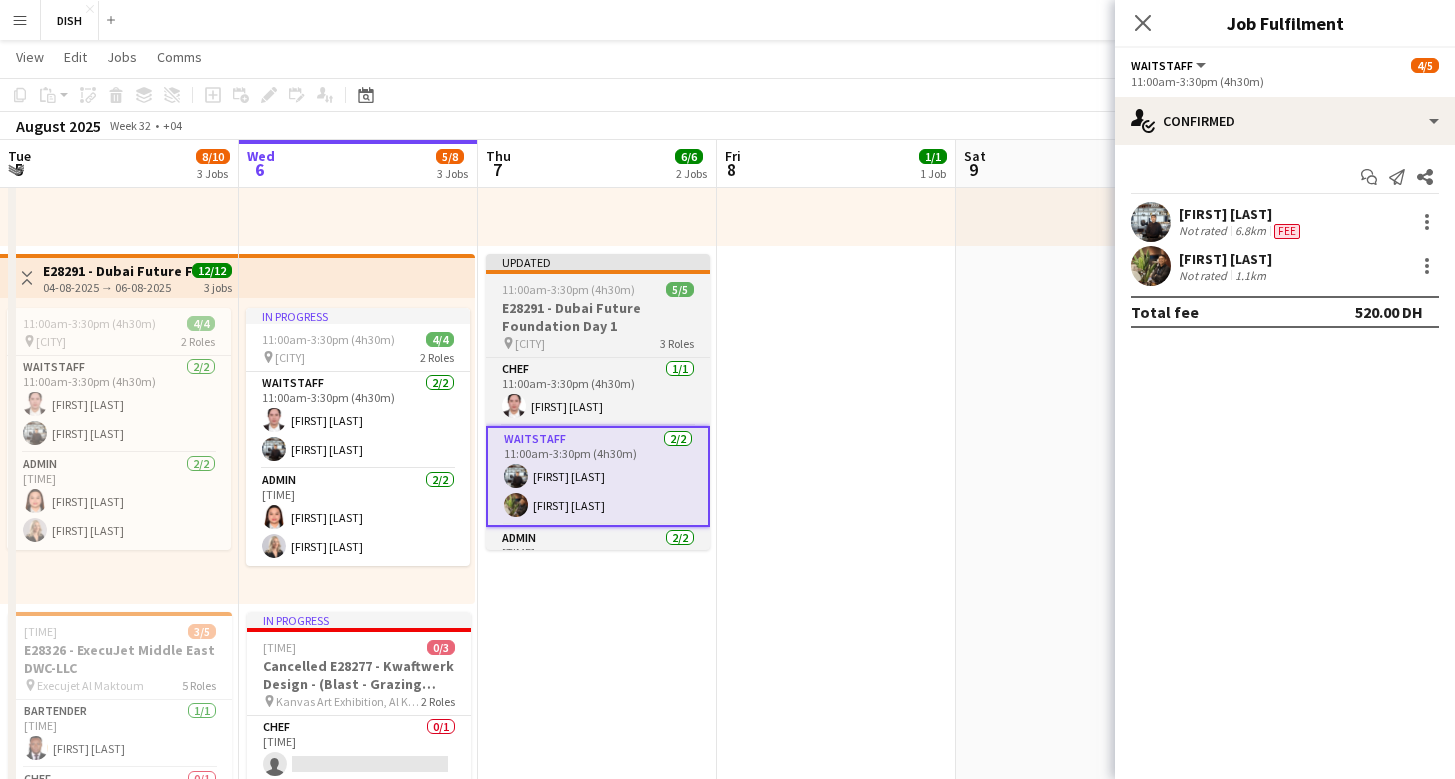 click on "Updated" at bounding box center (598, 262) 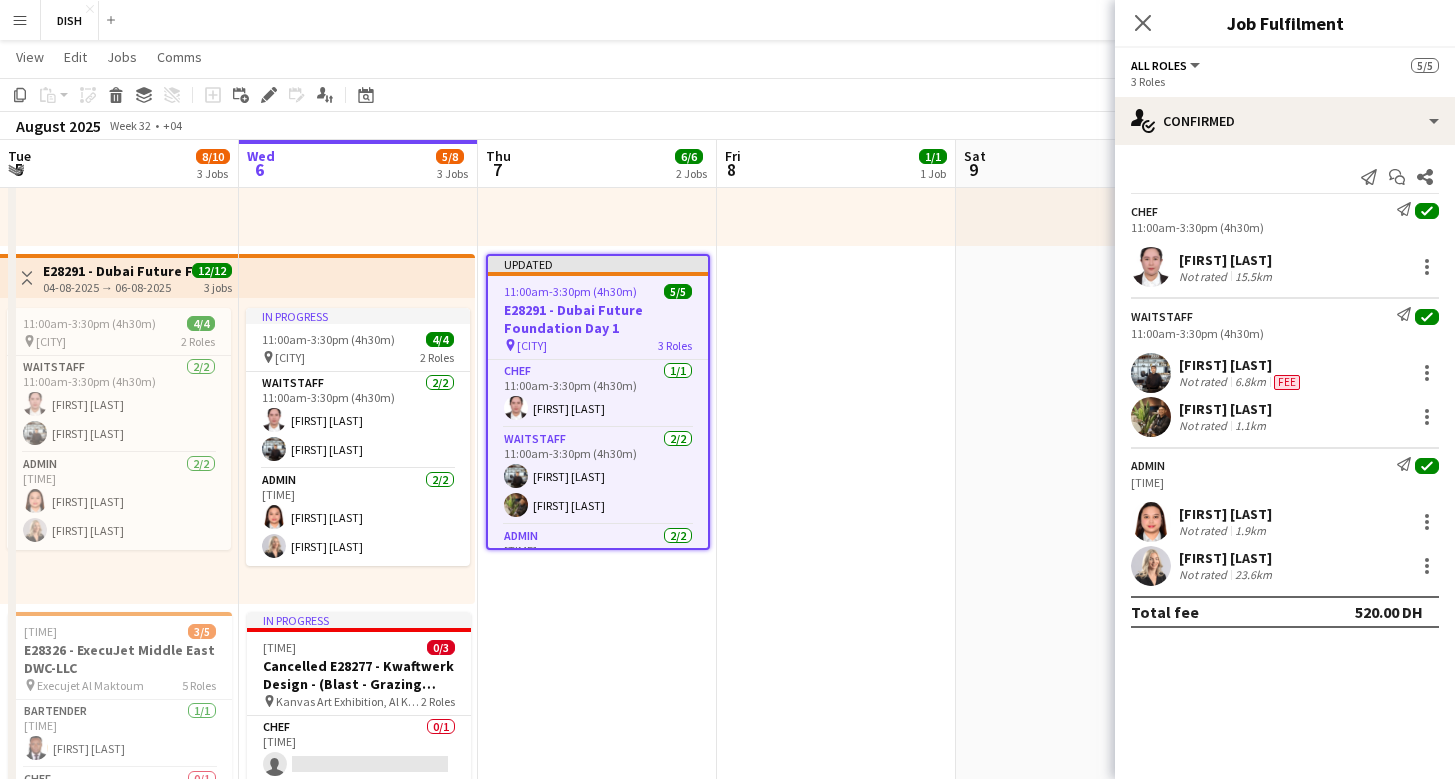 click on "Close pop-in" 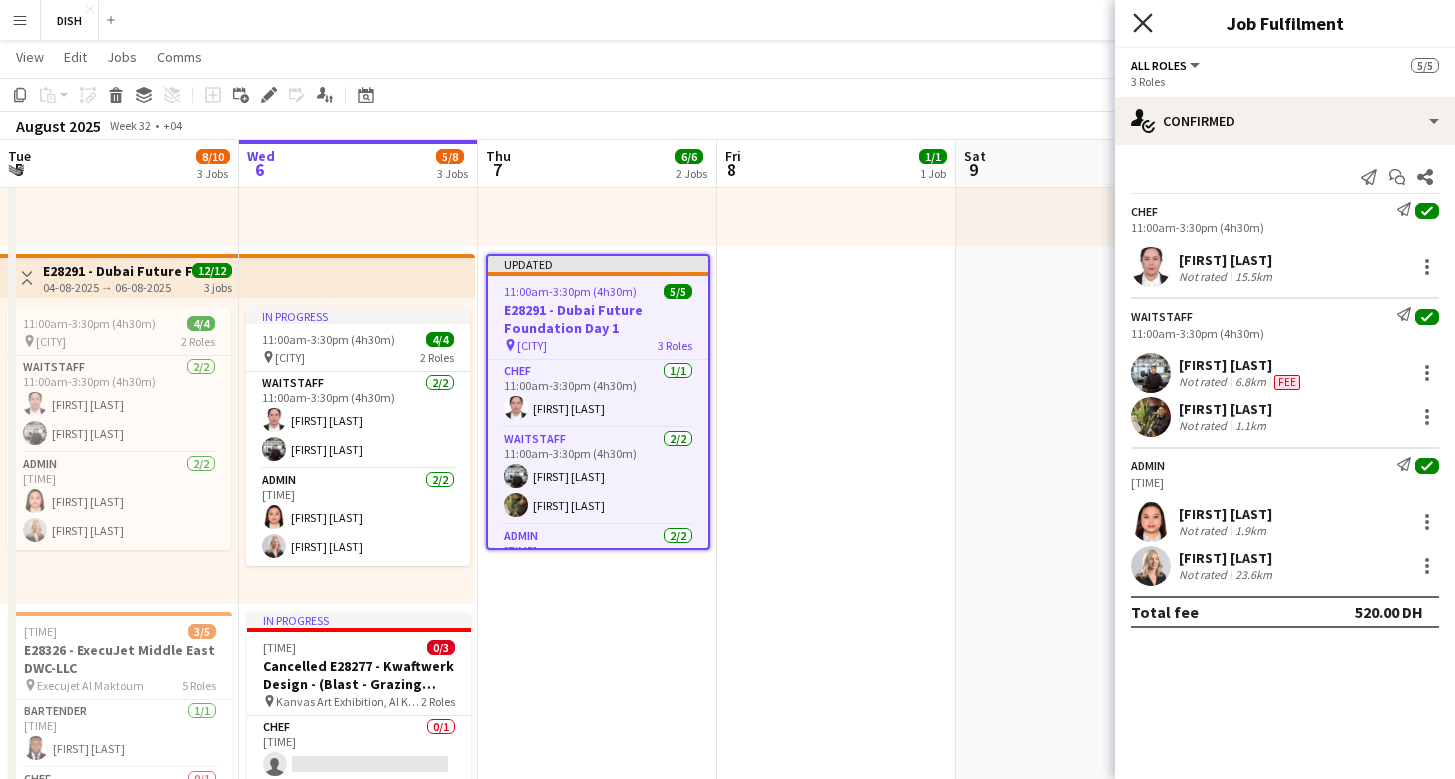 click 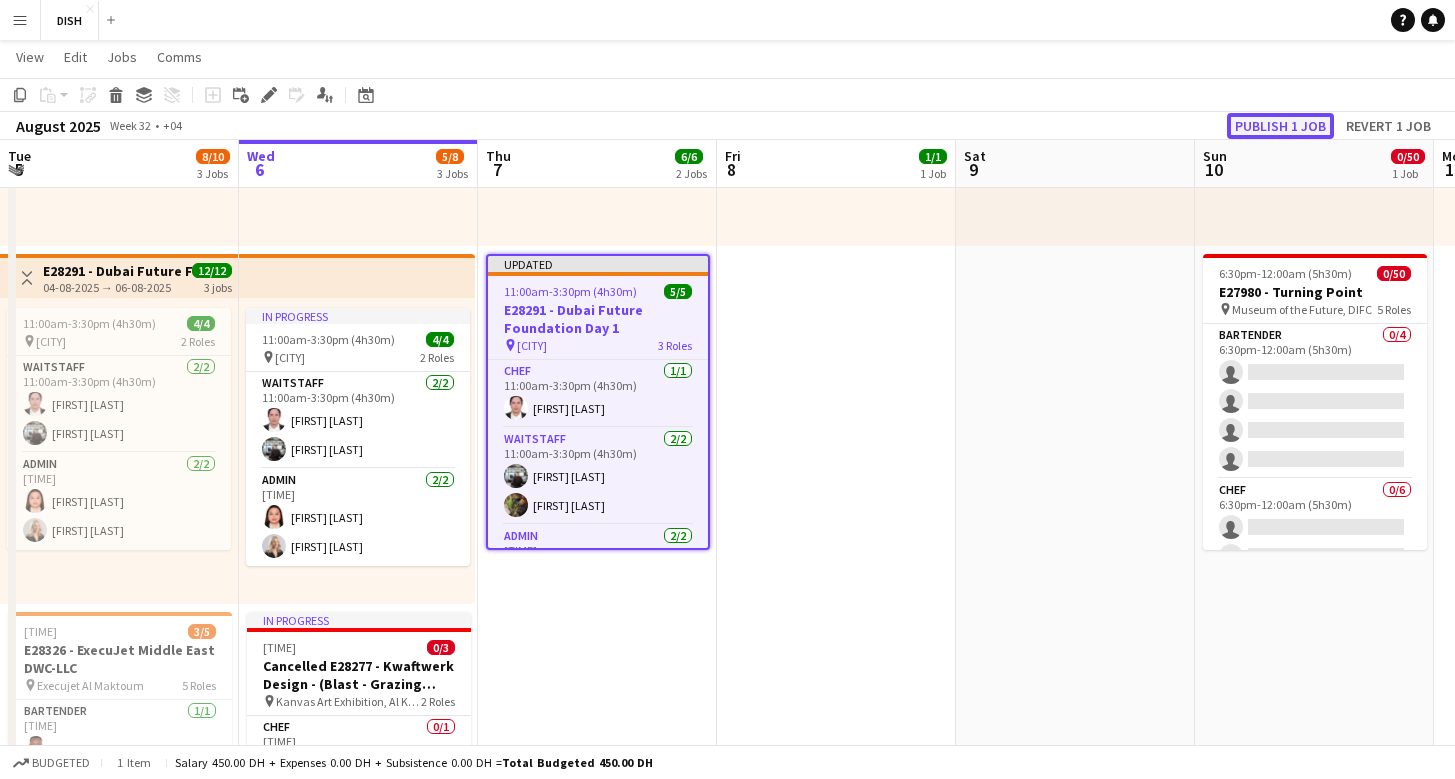 drag, startPoint x: 1287, startPoint y: 122, endPoint x: 1263, endPoint y: 128, distance: 24.738634 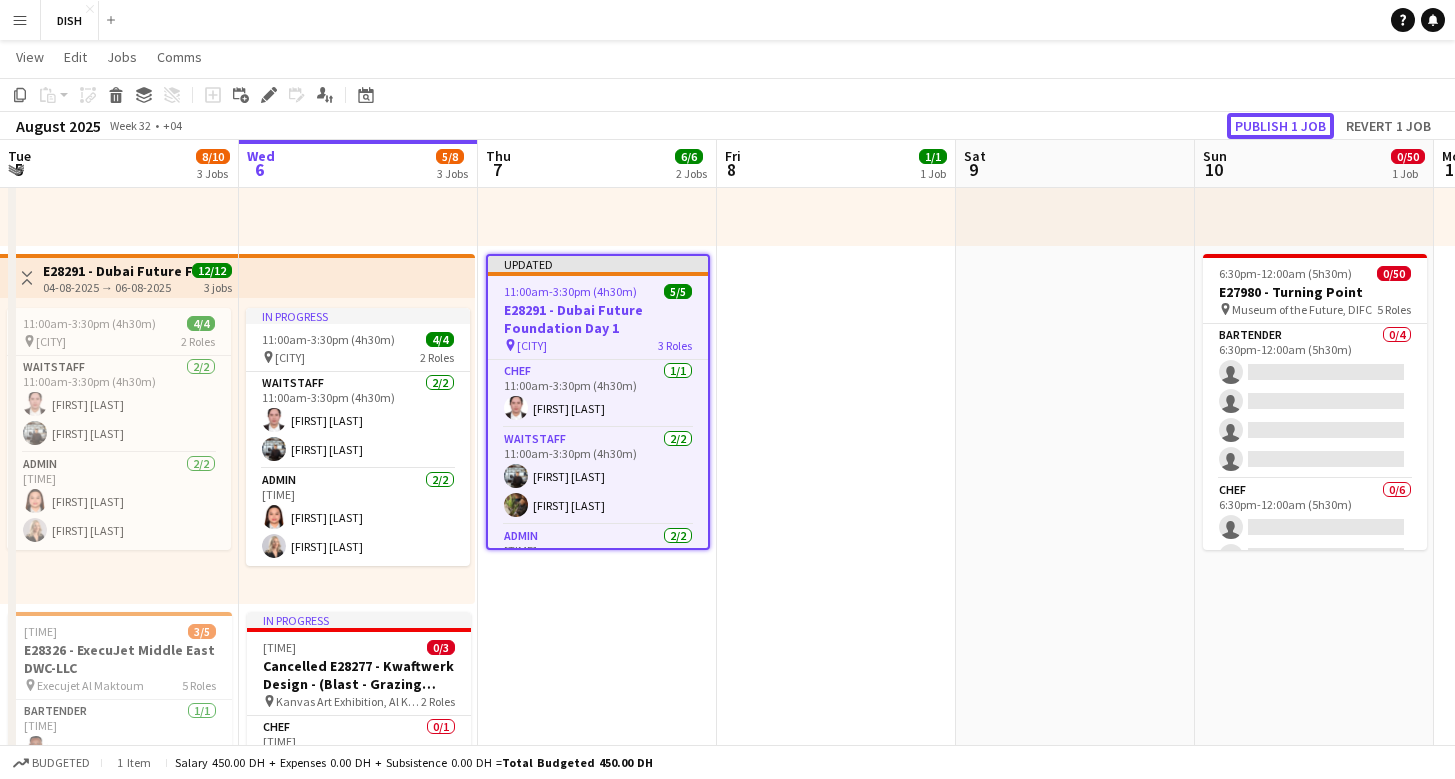 click on "Publish 1 job" 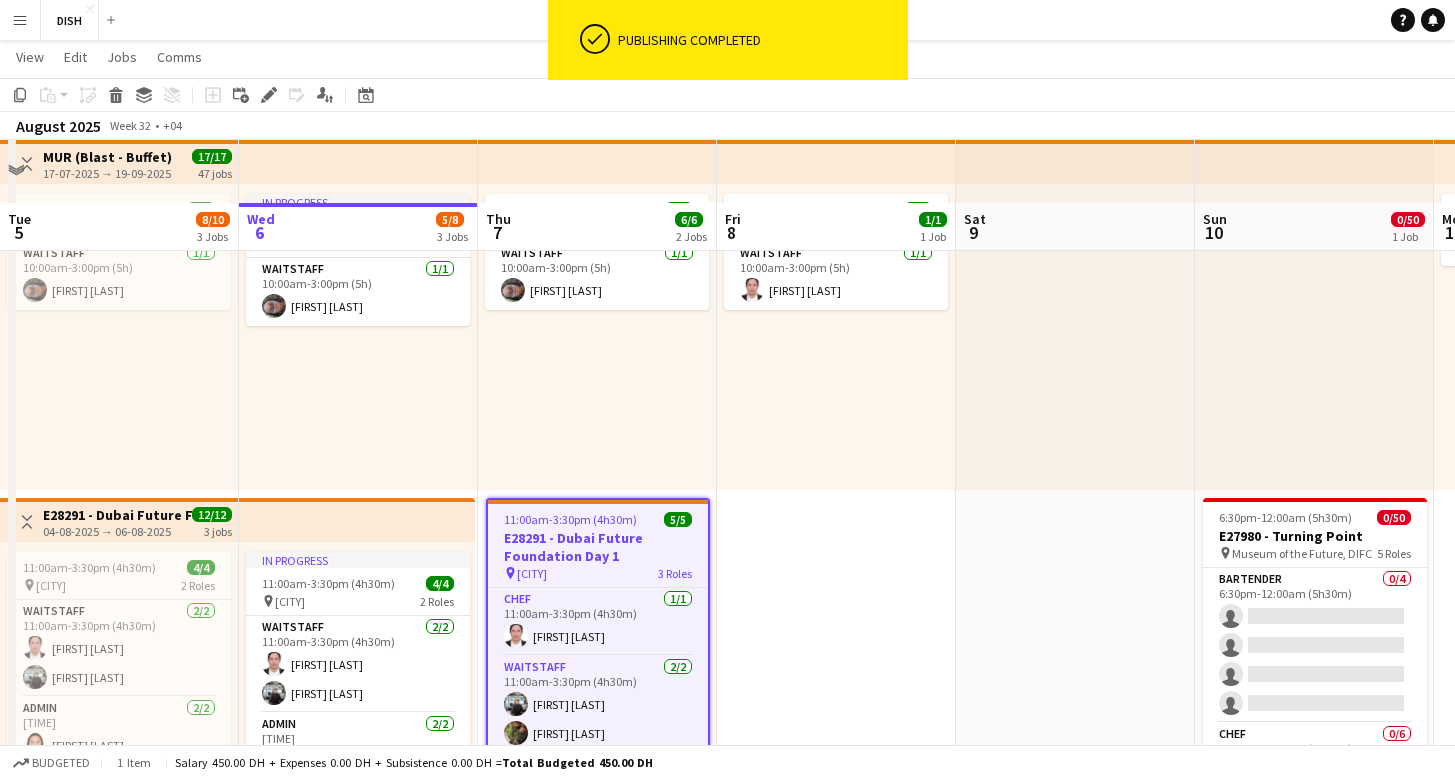 scroll, scrollTop: 178, scrollLeft: 0, axis: vertical 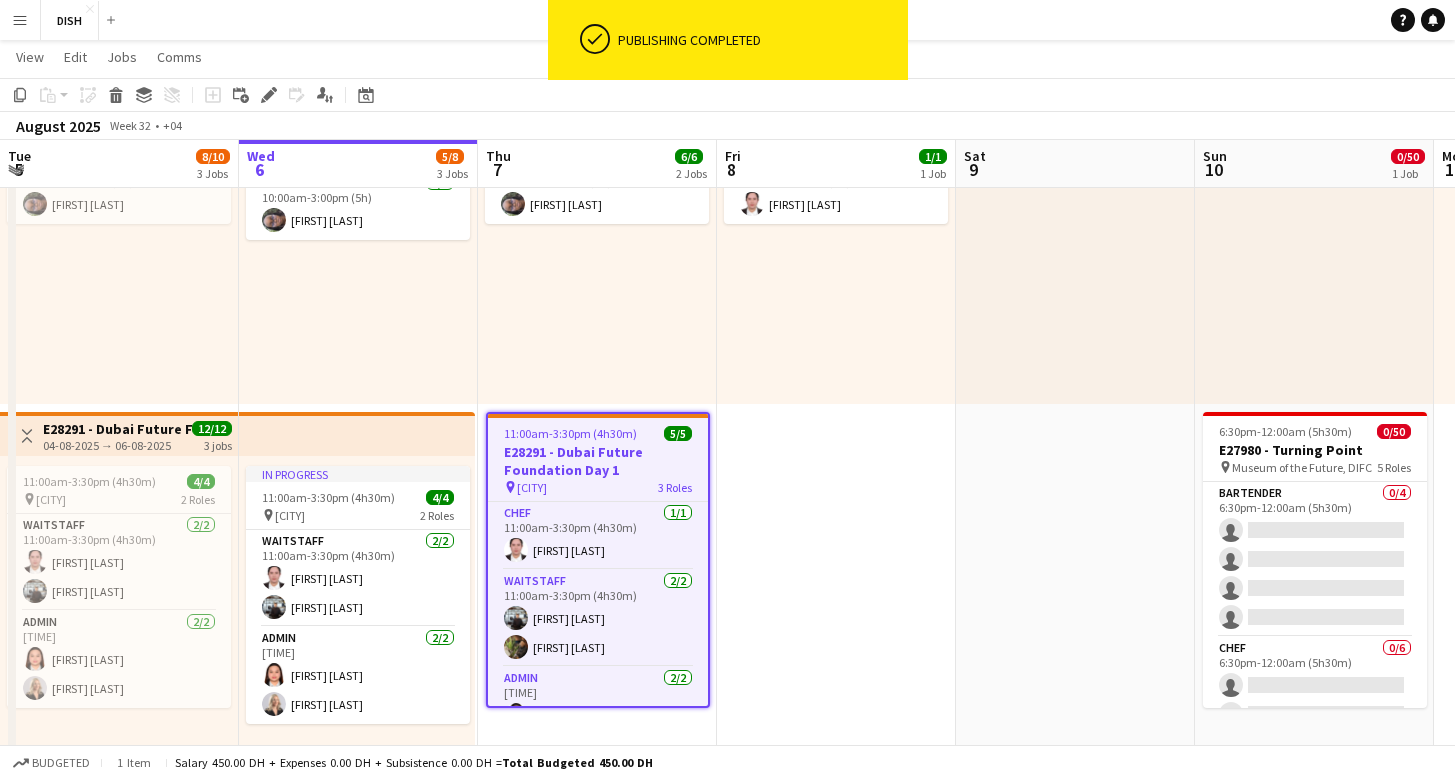 click on "10:00am-3:00pm (5h)    1/1
pin
Building 4,Office 226, Floor 2, Gold and Diamond Park 4   1 Role   Waitstaff   1/1   10:00am-3:00pm (5h)
Tiffany Hinolan" at bounding box center [836, 758] 